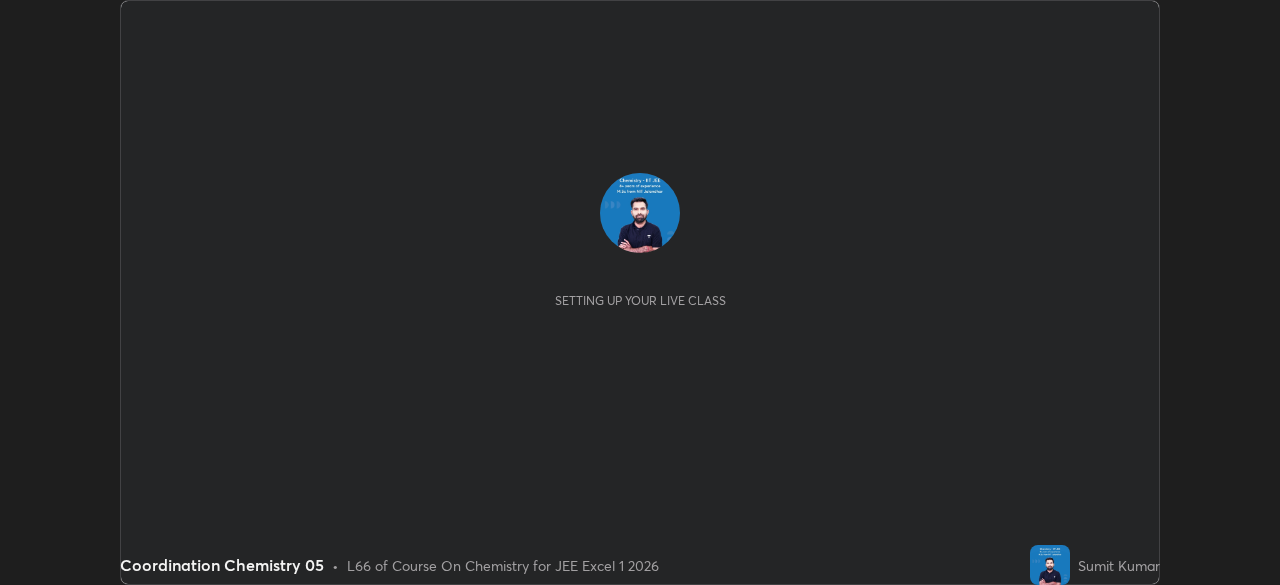 scroll, scrollTop: 0, scrollLeft: 0, axis: both 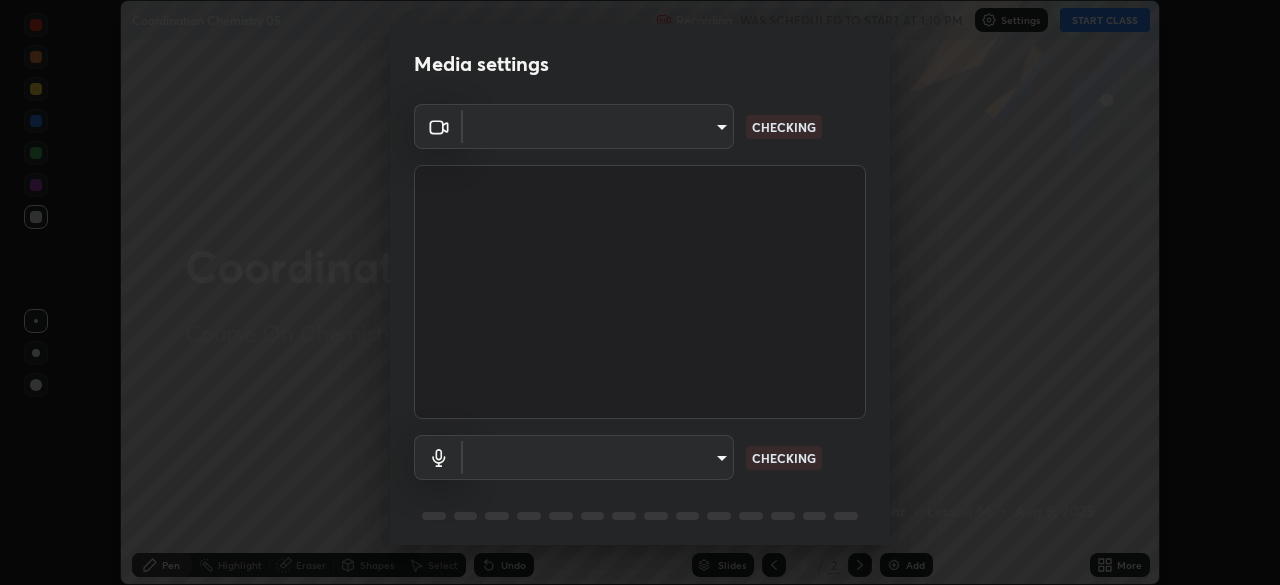 click on "Erase all Coordination Chemistry 05 Recording WAS SCHEDULED TO START AT  1:10 PM Settings START CLASS Setting up your live class Coordination Chemistry 05 • L66 of Course On Chemistry for JEE Excel 1 2026 [PERSON] Pen Highlight Eraser Shapes Select Undo Slides 2 / 2 Add More No doubts shared Encourage your learners to ask a doubt for better clarity Report an issue Reason for reporting Buffering Chat not working Audio - Video sync issue Educator video quality low ​ Attach an image Report Media settings ​ CHECKING ​ CHECKING 1 / 5 Next" at bounding box center (640, 292) 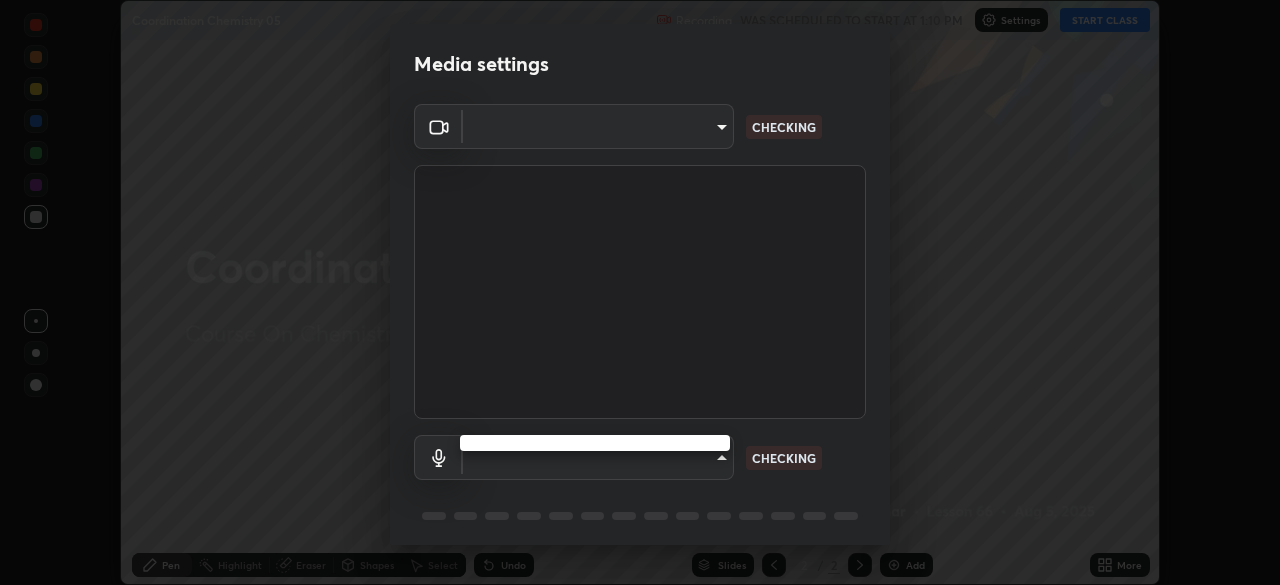 type on "06e9dd2ebd389c664e0f33017c3eec1e0ea2a4792a13b4b3133725de42c4a890" 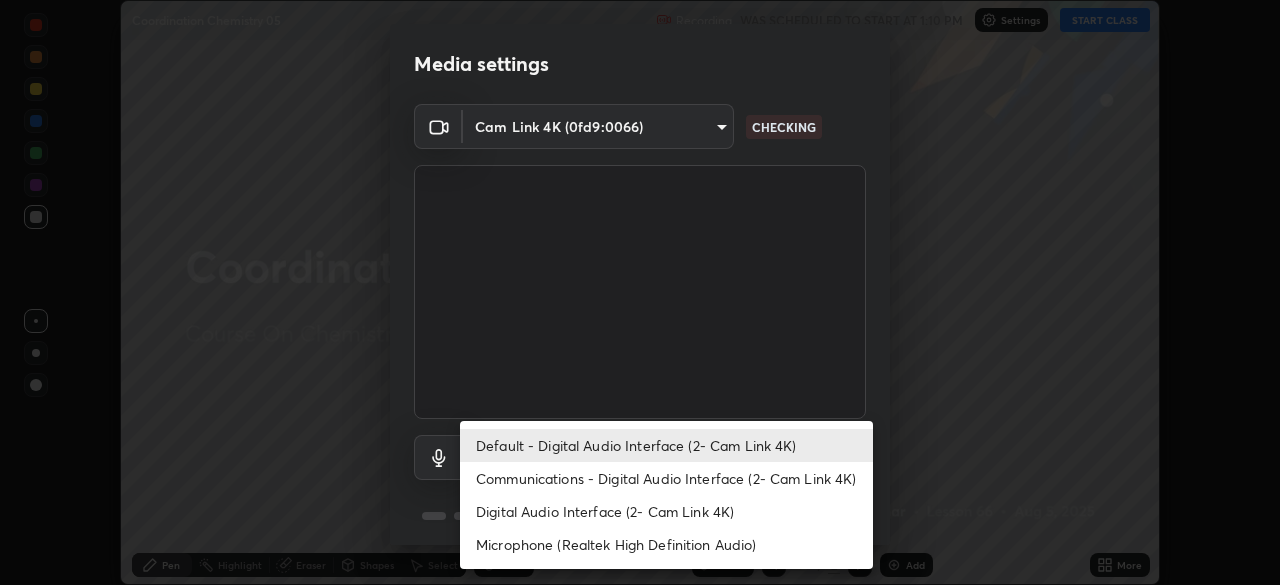 click on "Communications - Digital Audio Interface (2- Cam Link 4K)" at bounding box center (666, 478) 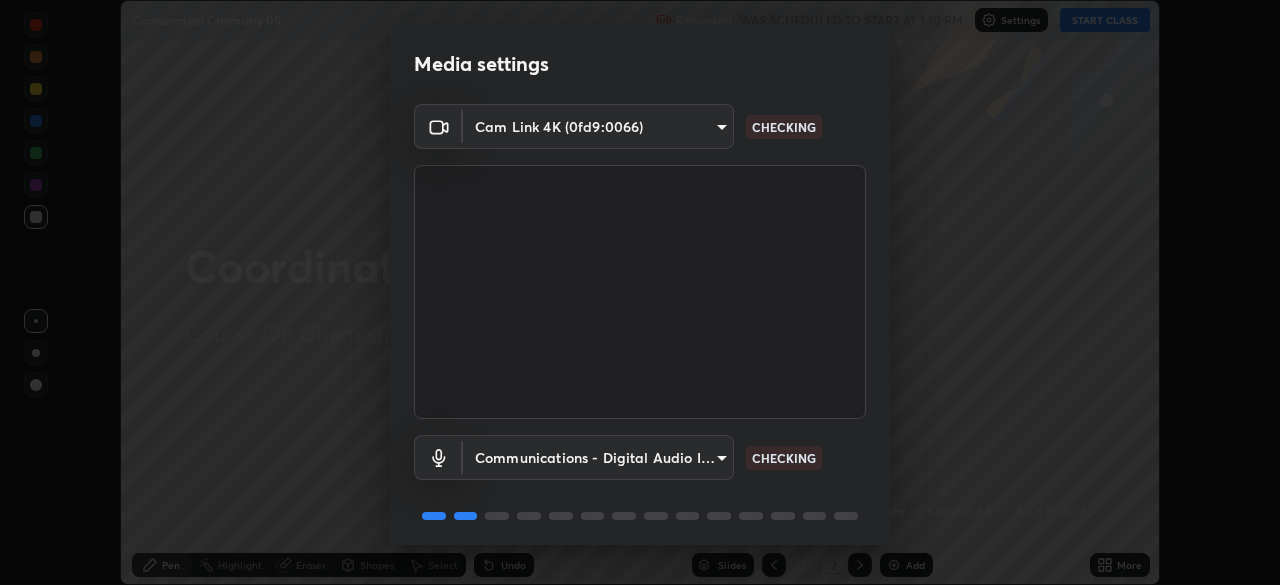 scroll, scrollTop: 71, scrollLeft: 0, axis: vertical 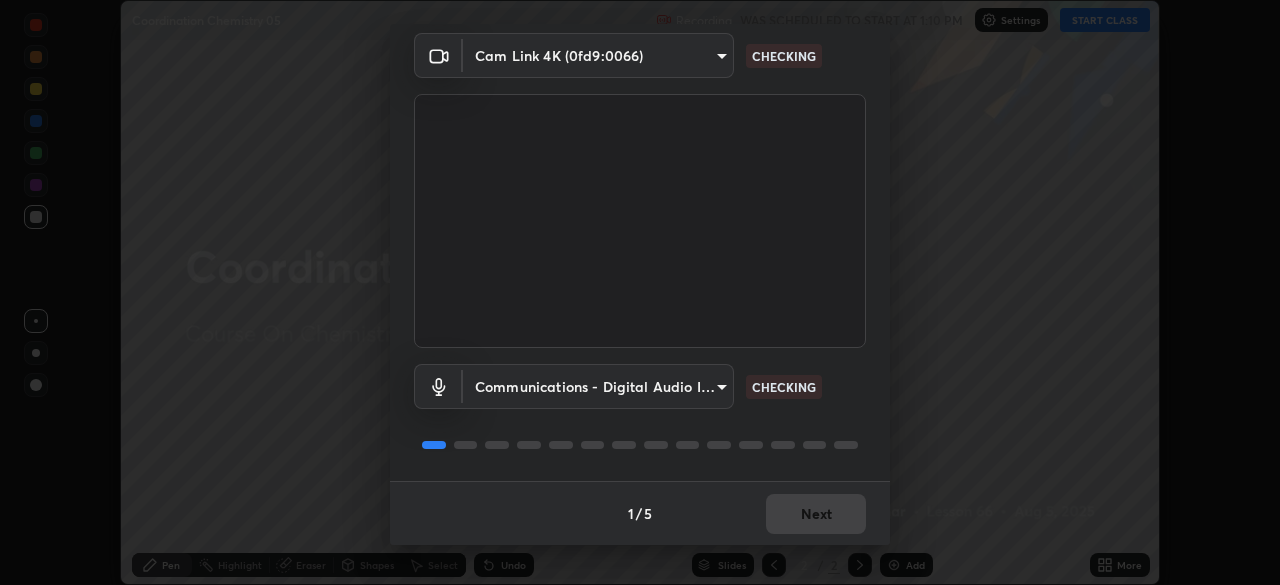click on "1 / 5 Next" at bounding box center (640, 513) 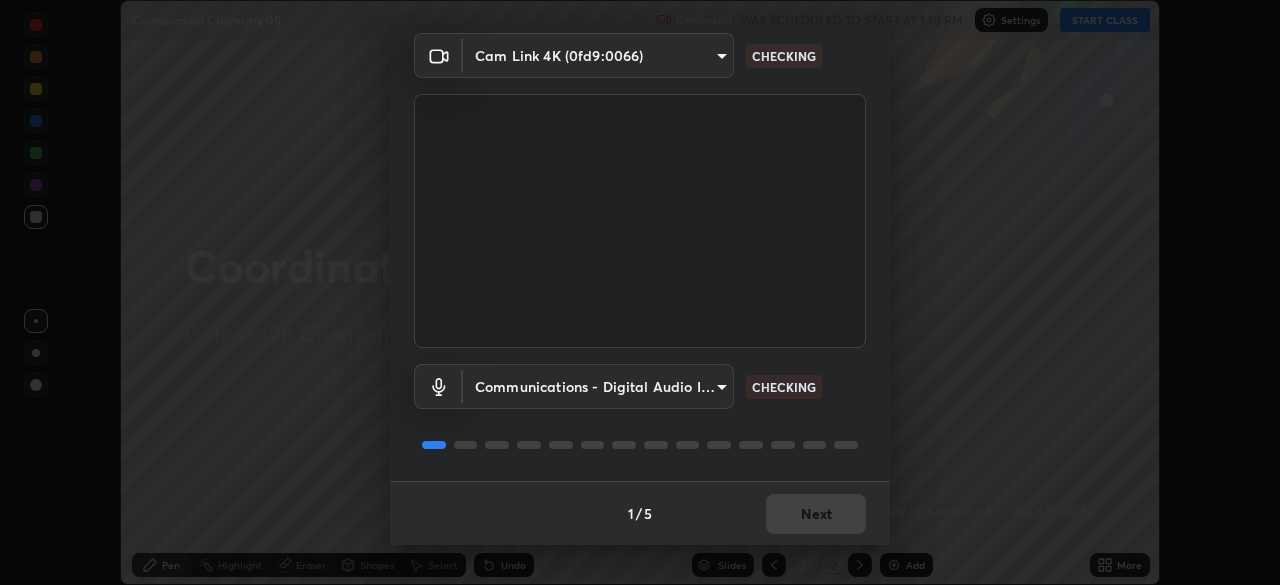 click on "1 / 5 Next" at bounding box center (640, 513) 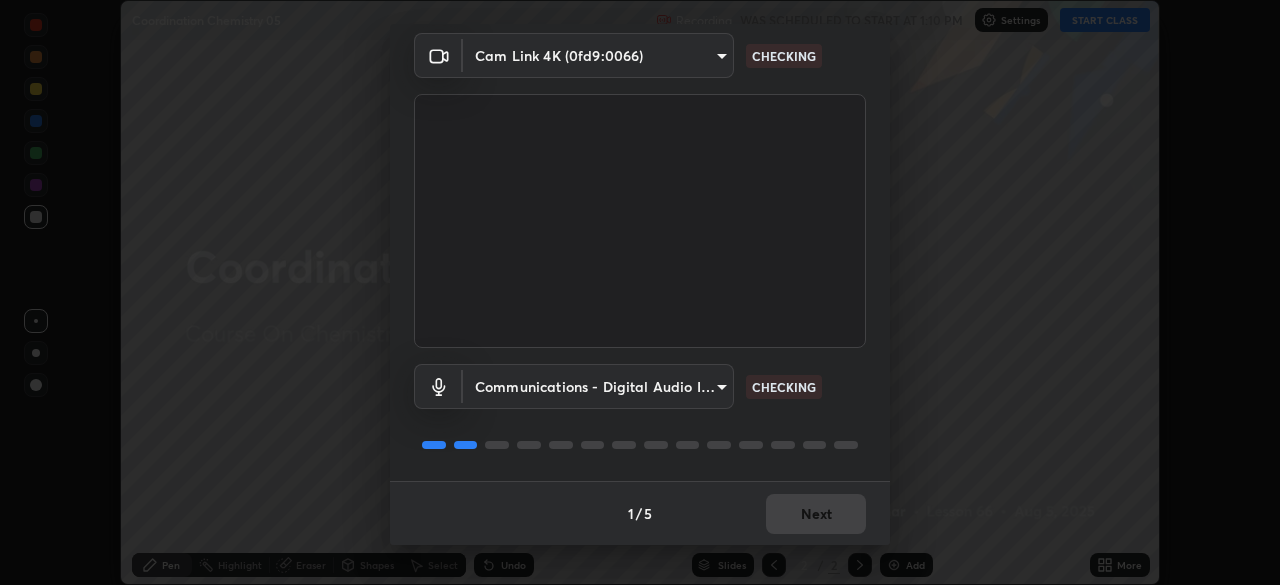 click on "1 / 5 Next" at bounding box center [640, 513] 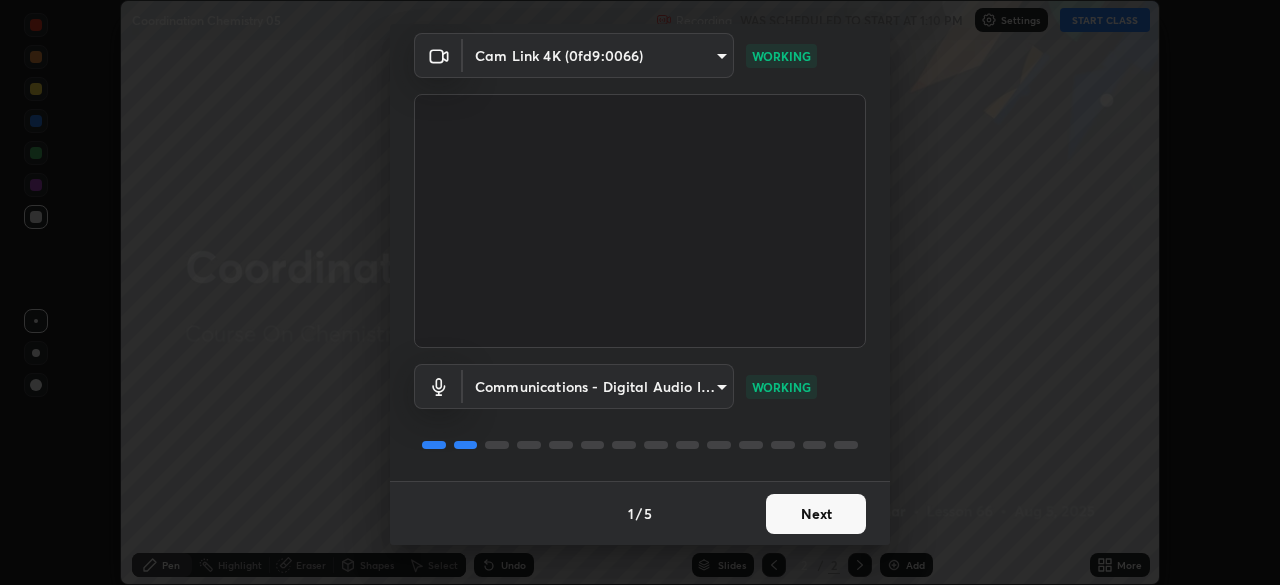 click on "Next" at bounding box center [816, 514] 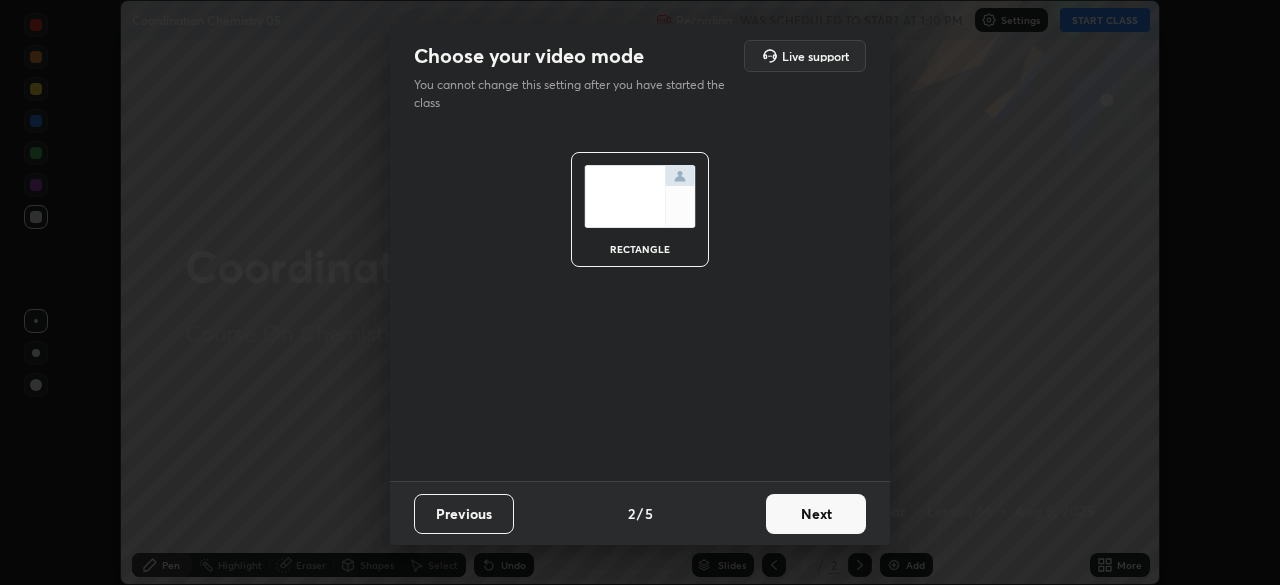 scroll, scrollTop: 0, scrollLeft: 0, axis: both 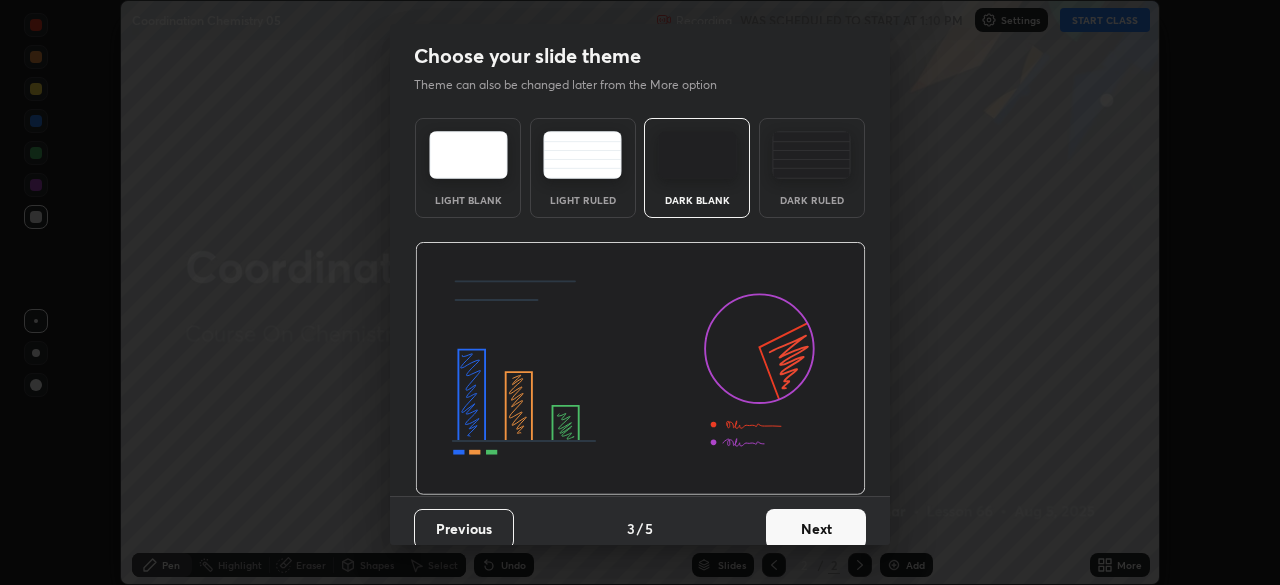 click on "Next" at bounding box center [816, 529] 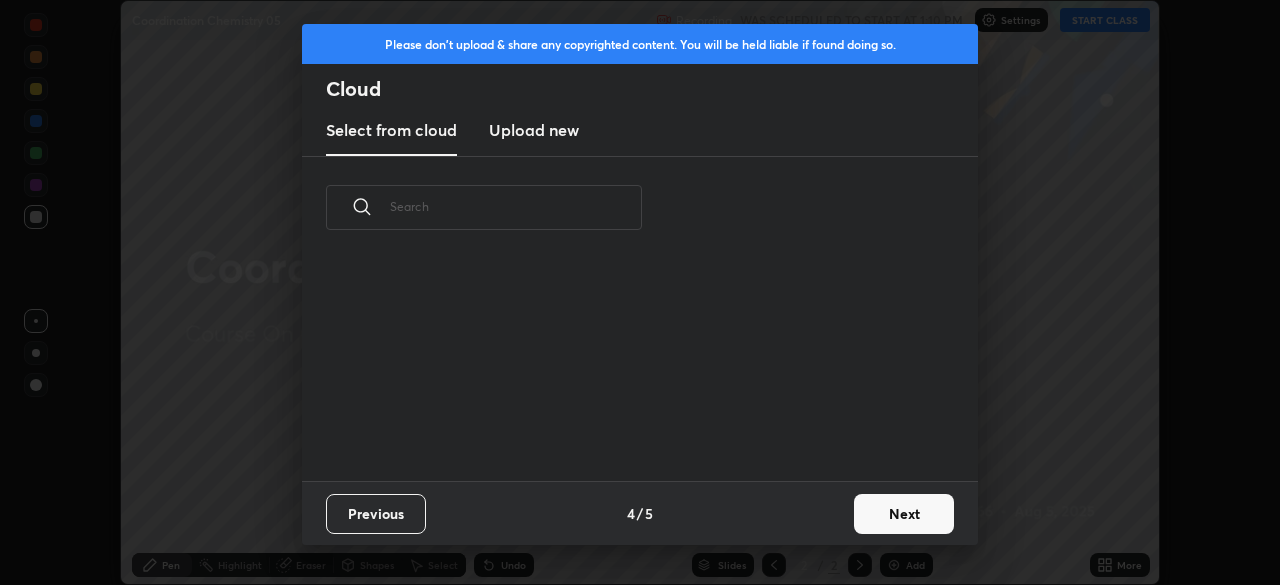 click on "Next" at bounding box center (904, 514) 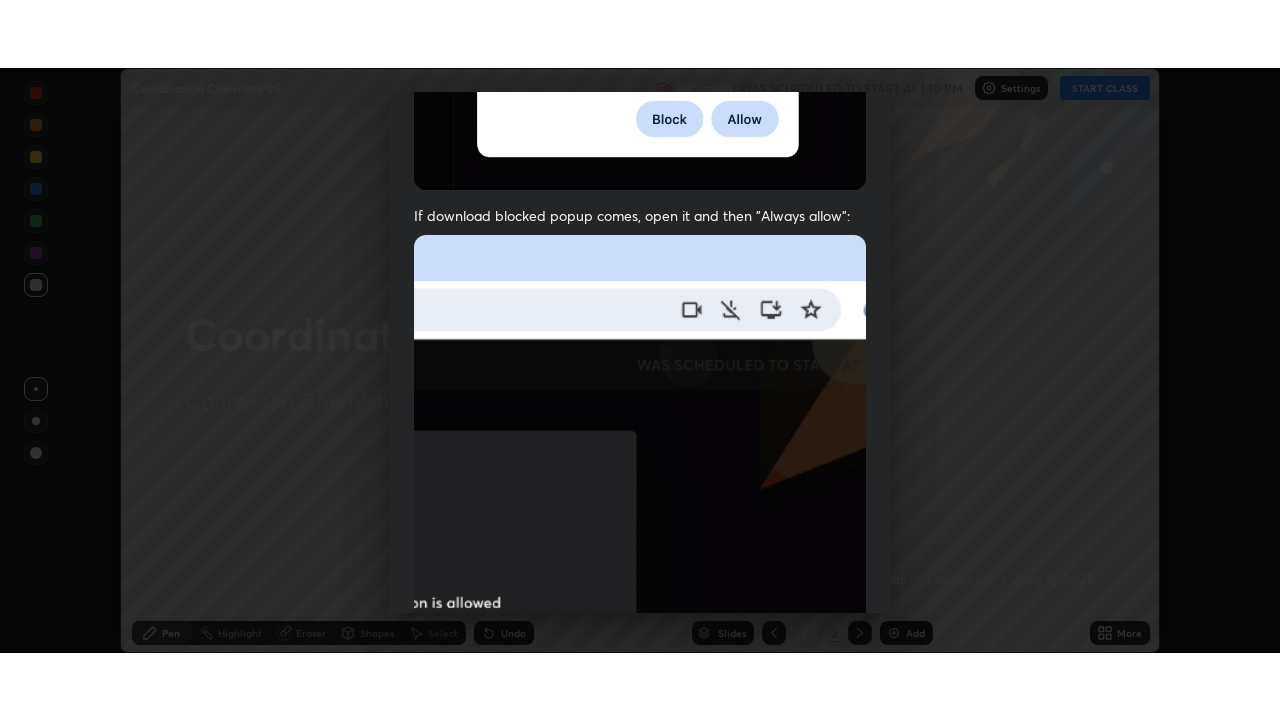 scroll, scrollTop: 479, scrollLeft: 0, axis: vertical 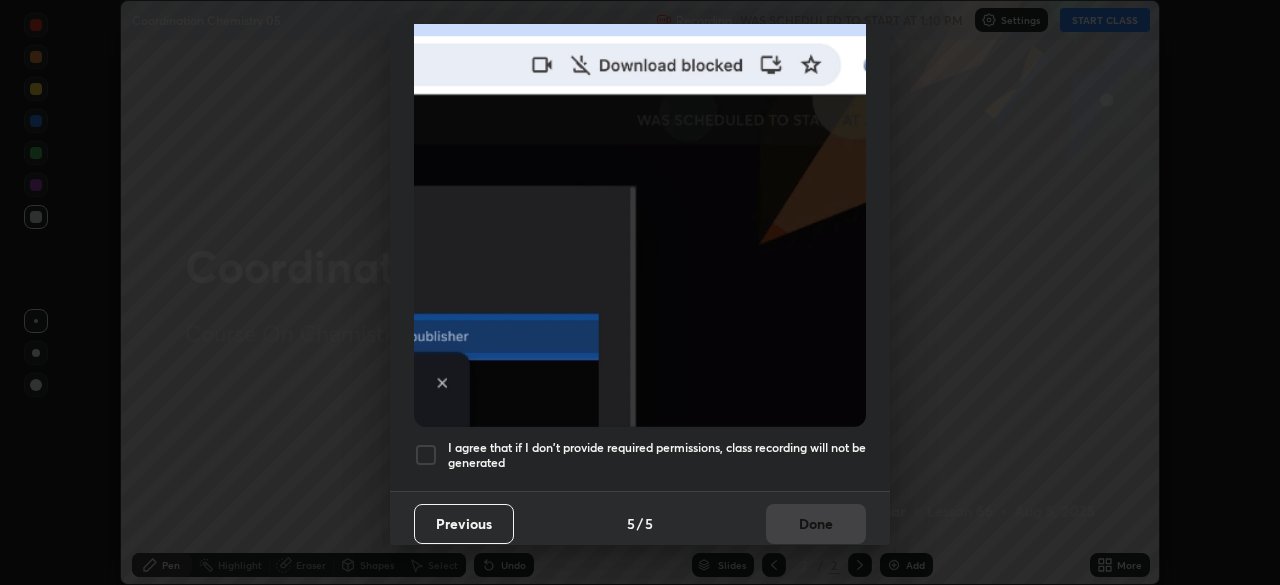 click at bounding box center (426, 455) 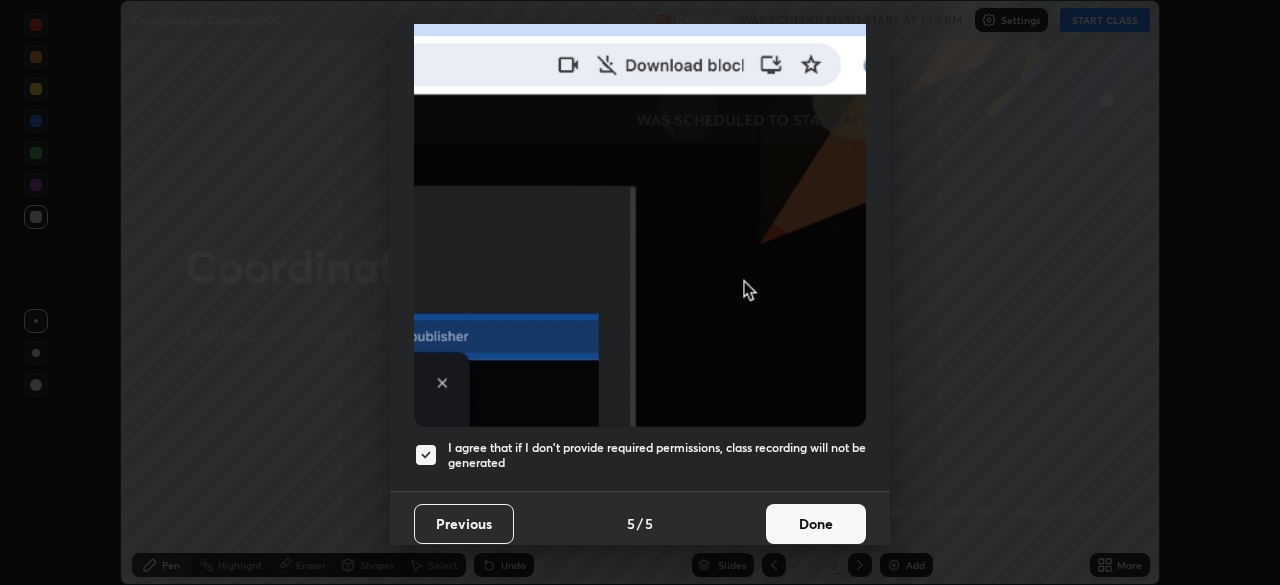 click on "Done" at bounding box center (816, 524) 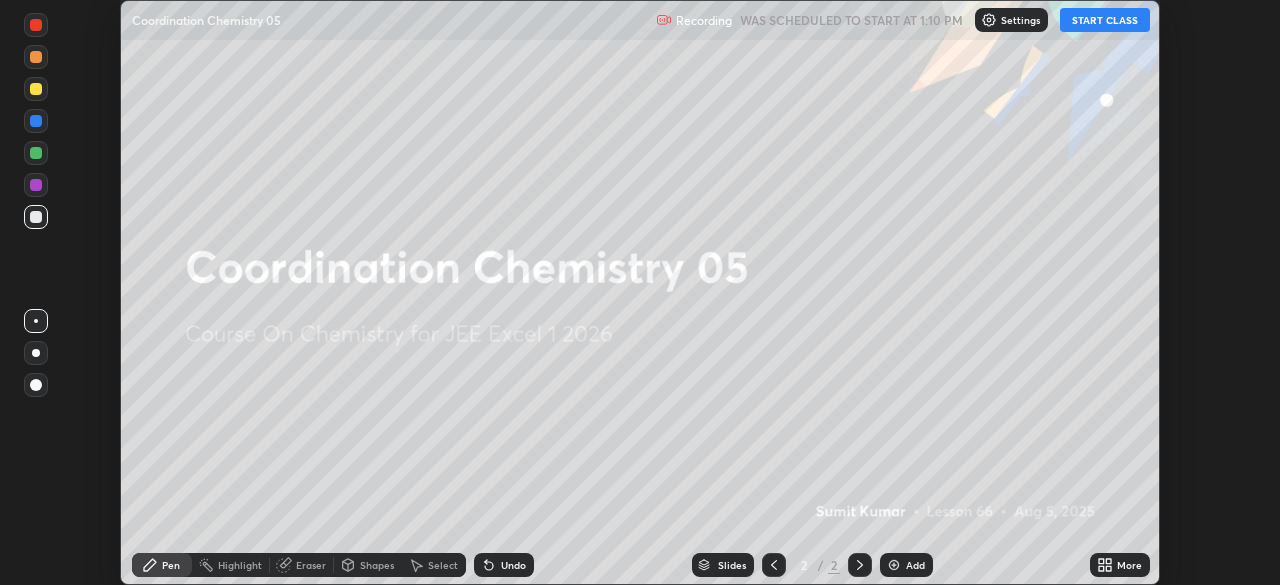 click at bounding box center [894, 565] 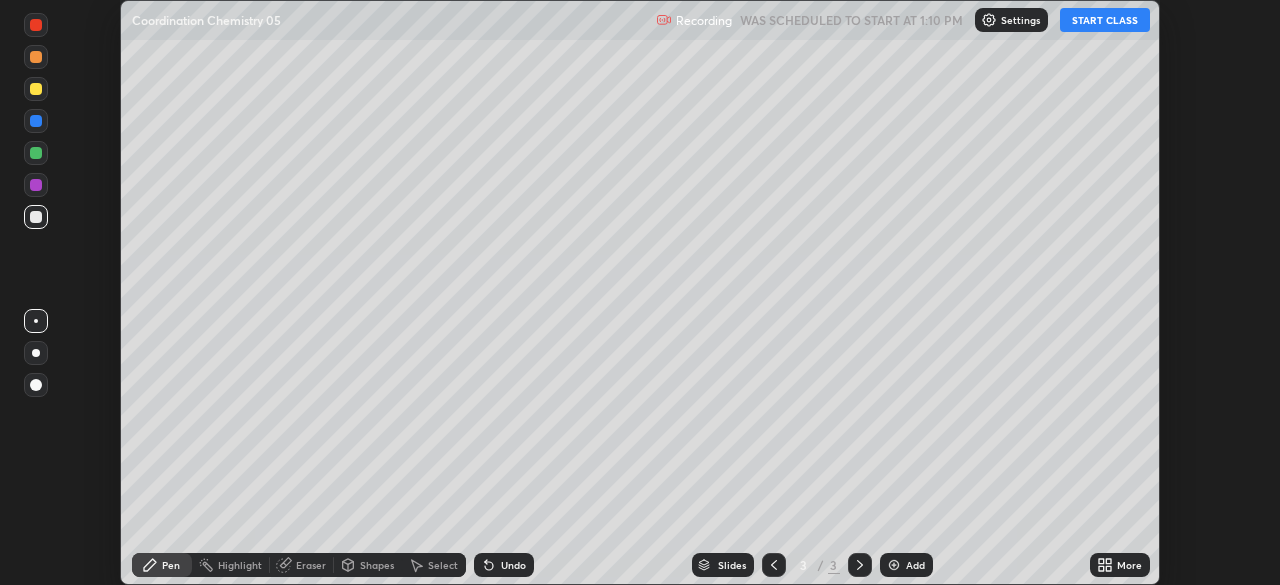 click on "START CLASS" at bounding box center [1105, 20] 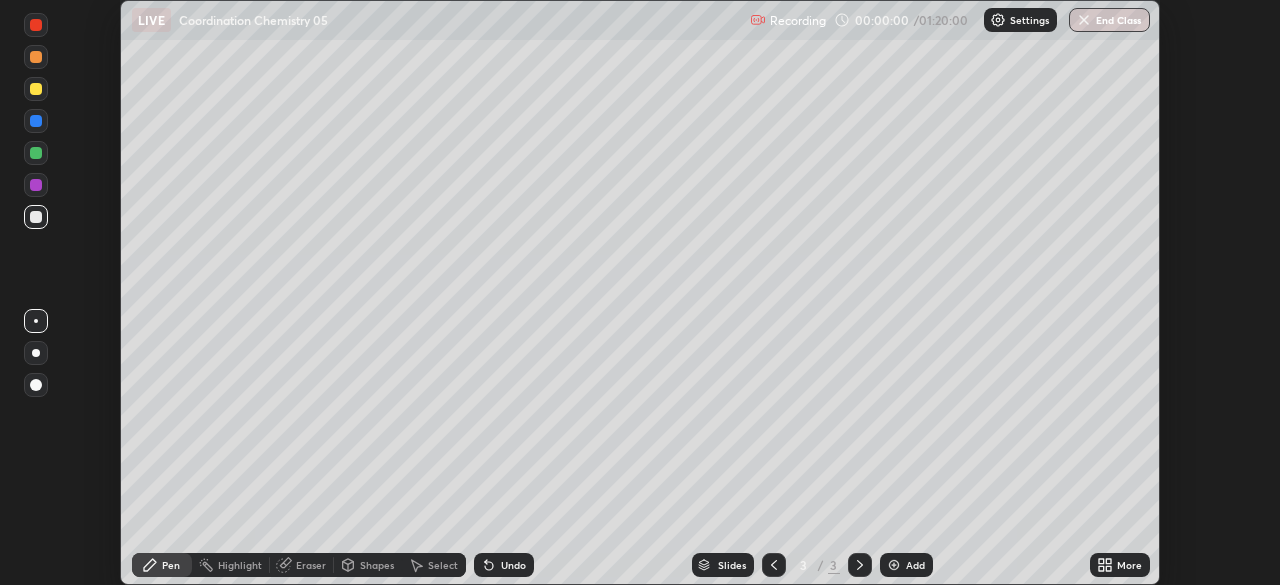 click 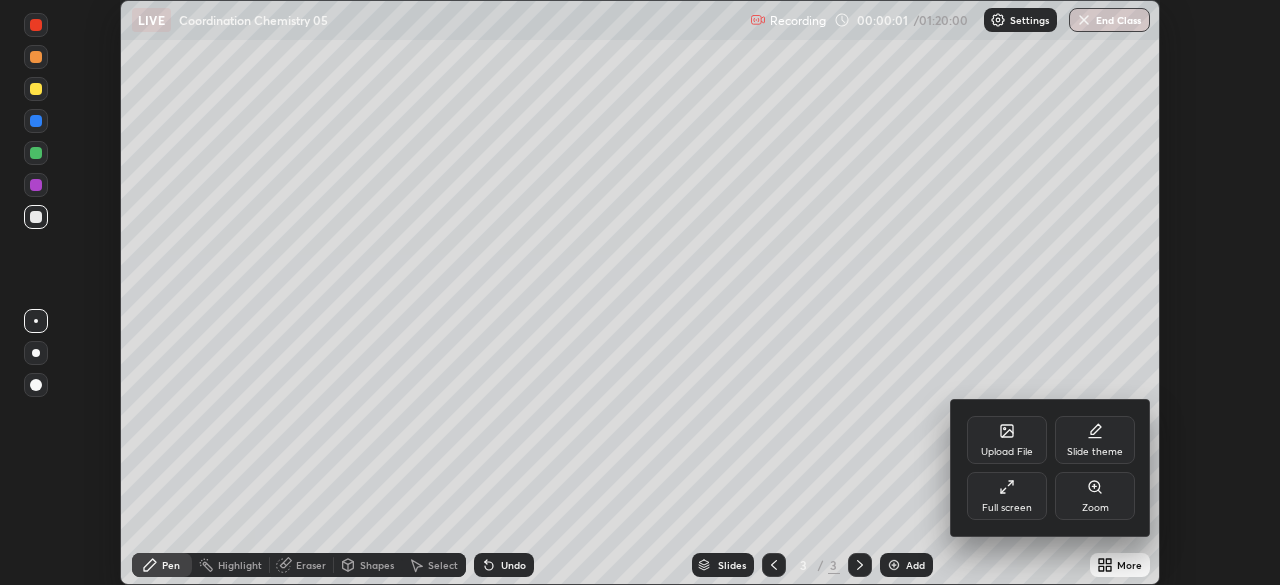 click on "Full screen" at bounding box center (1007, 496) 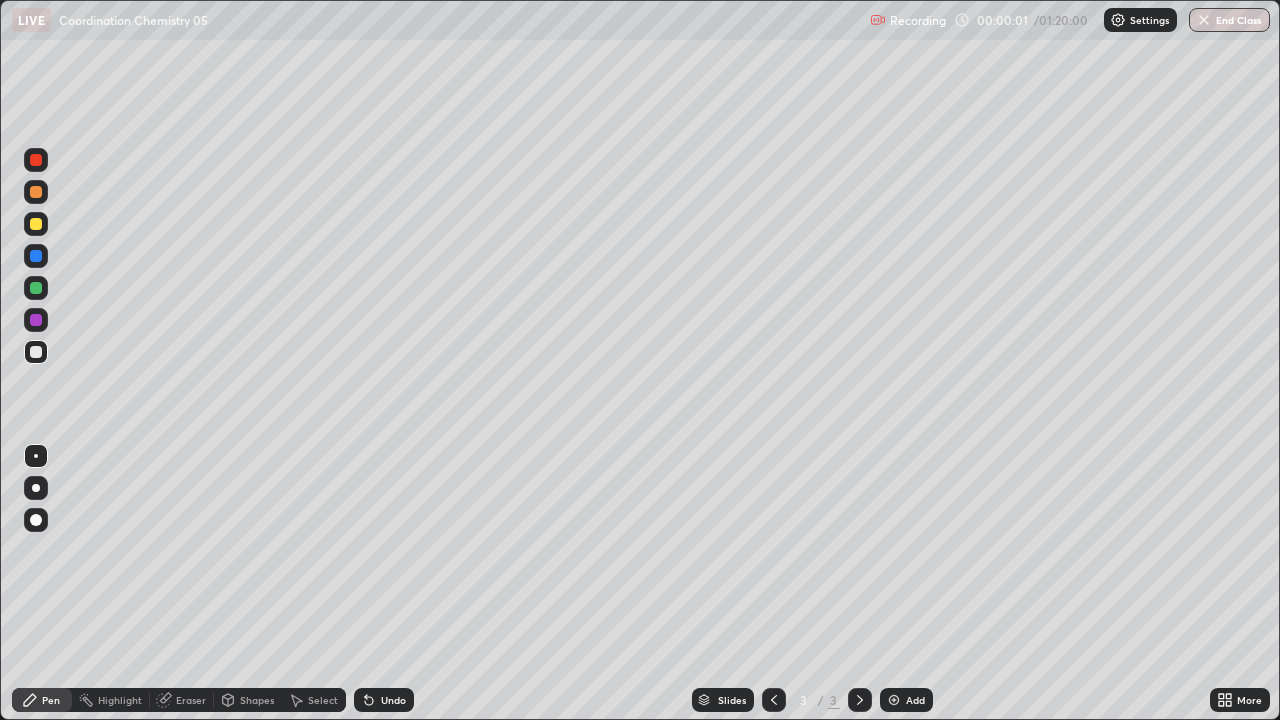 scroll, scrollTop: 99280, scrollLeft: 98720, axis: both 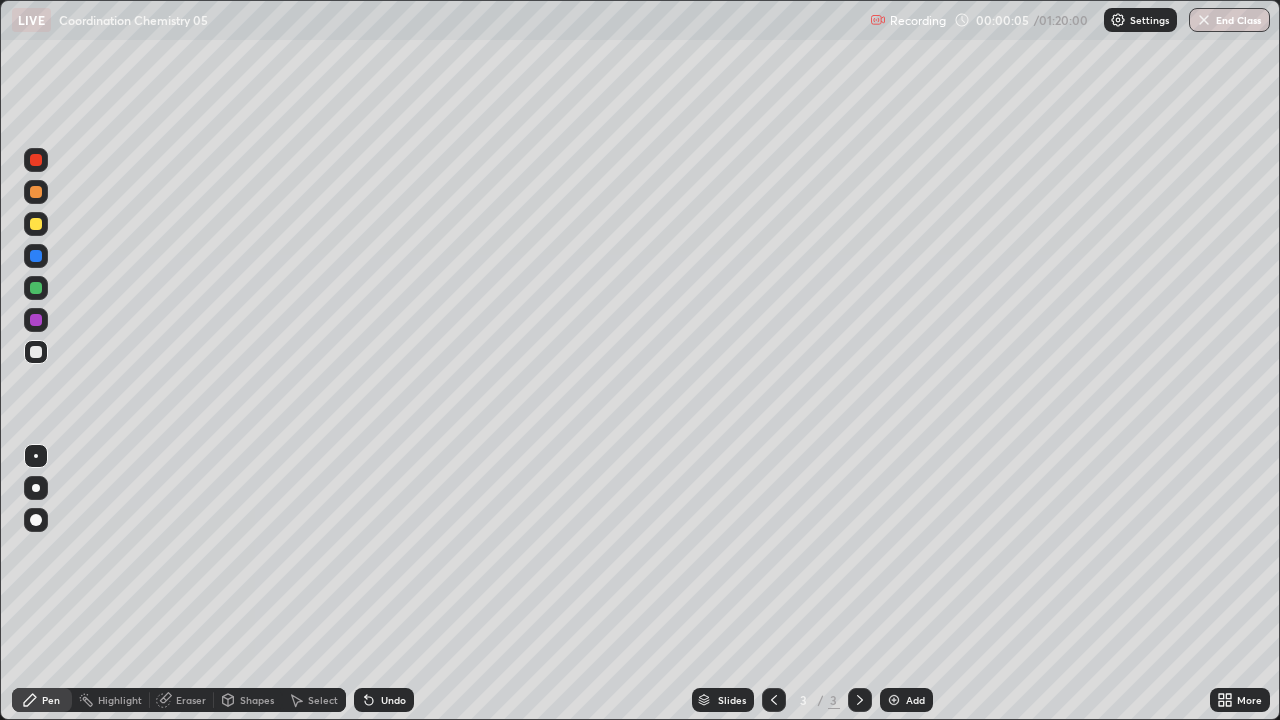 click at bounding box center [36, 160] 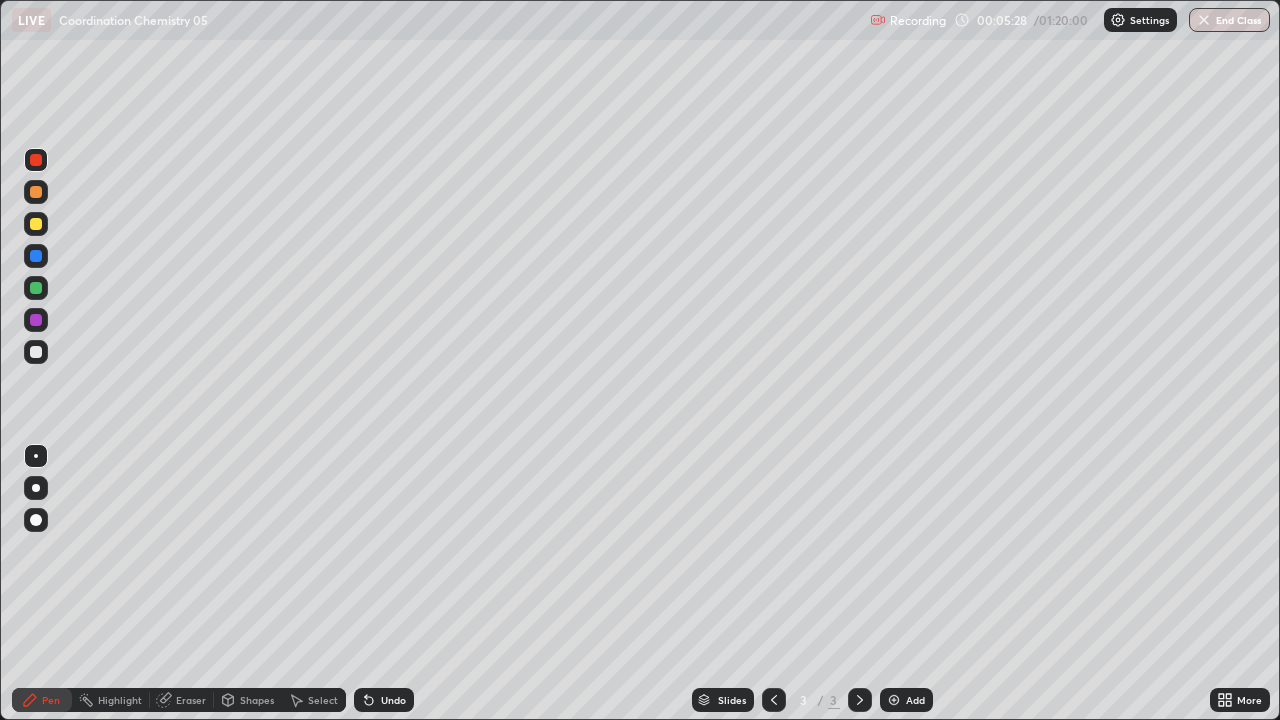 click at bounding box center (36, 288) 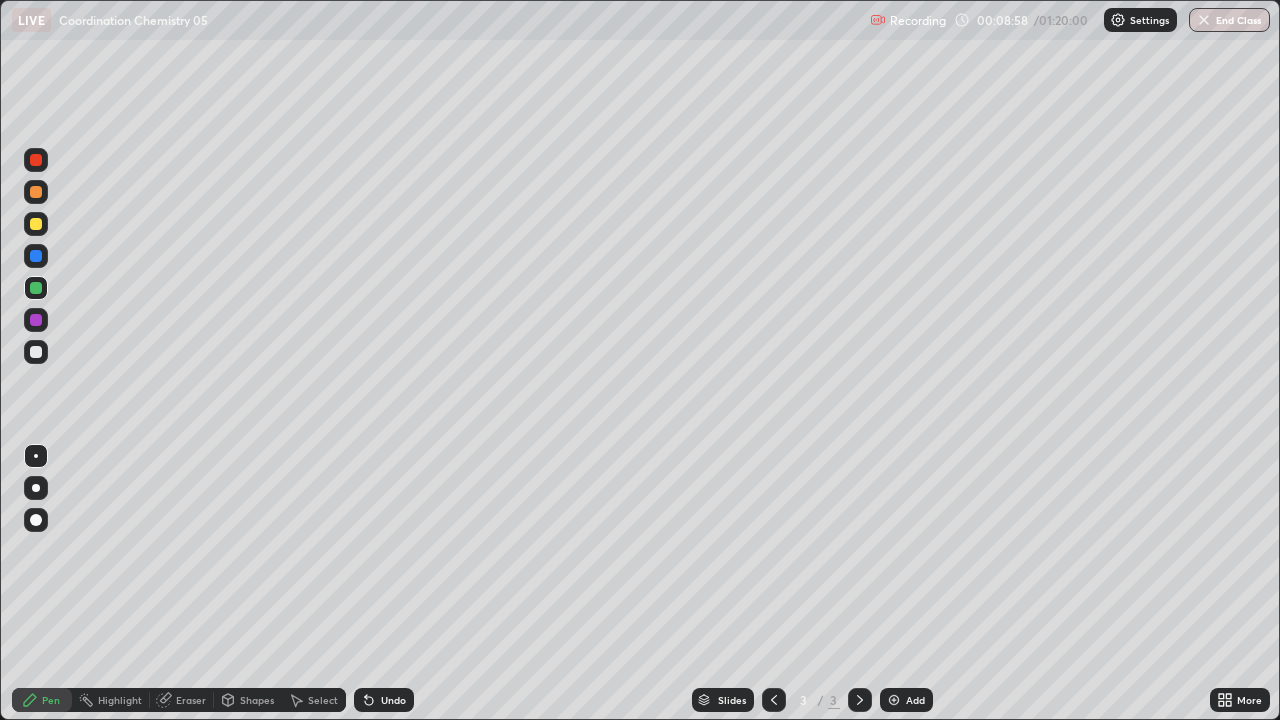 click at bounding box center (894, 700) 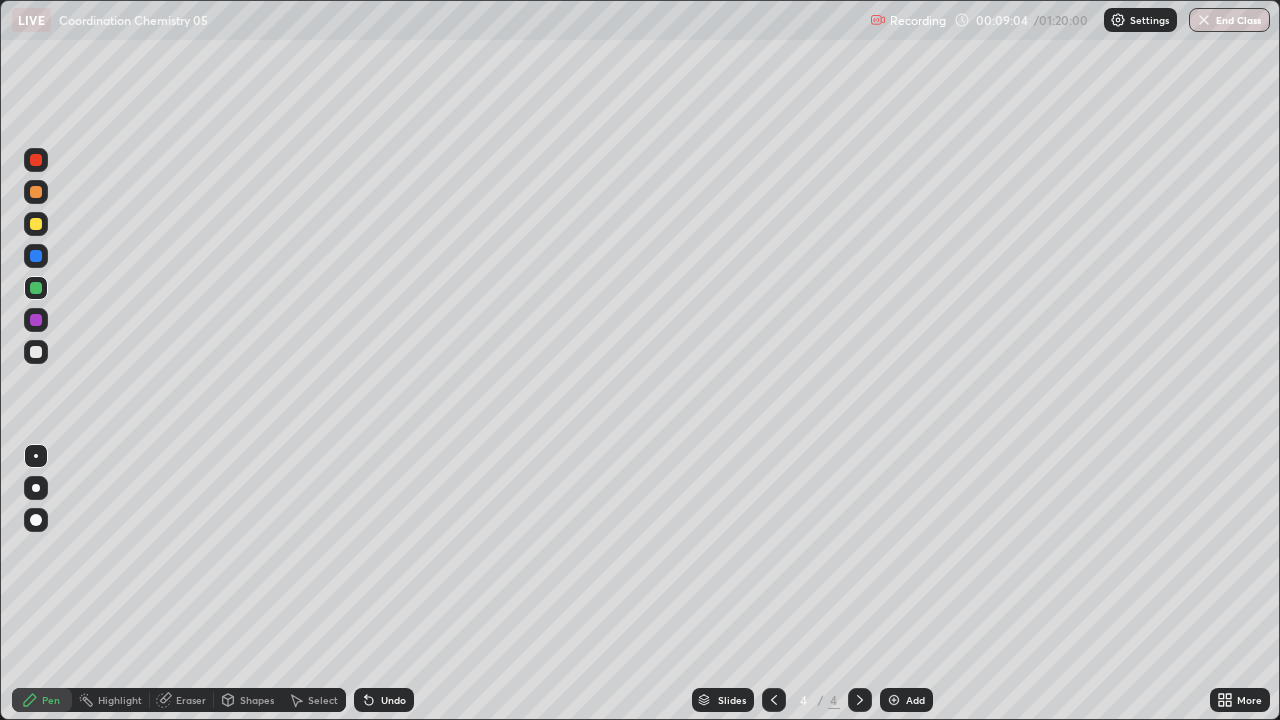 click 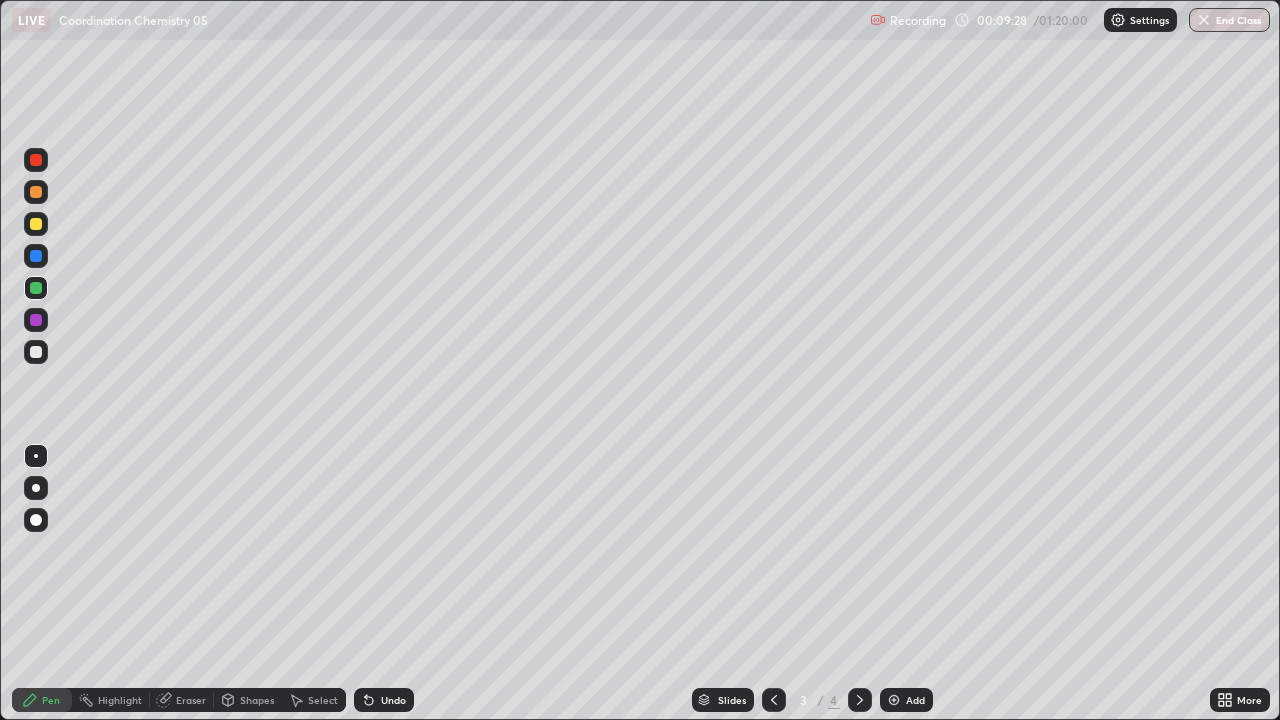 click at bounding box center [860, 700] 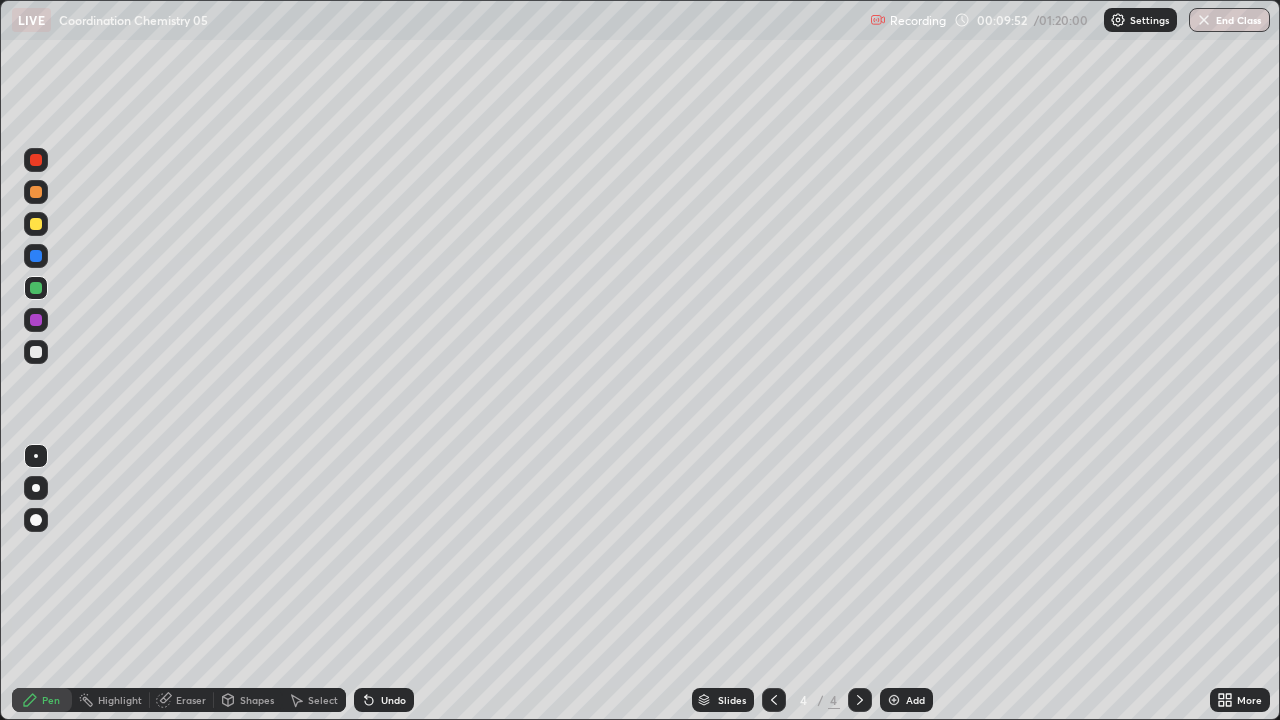 click 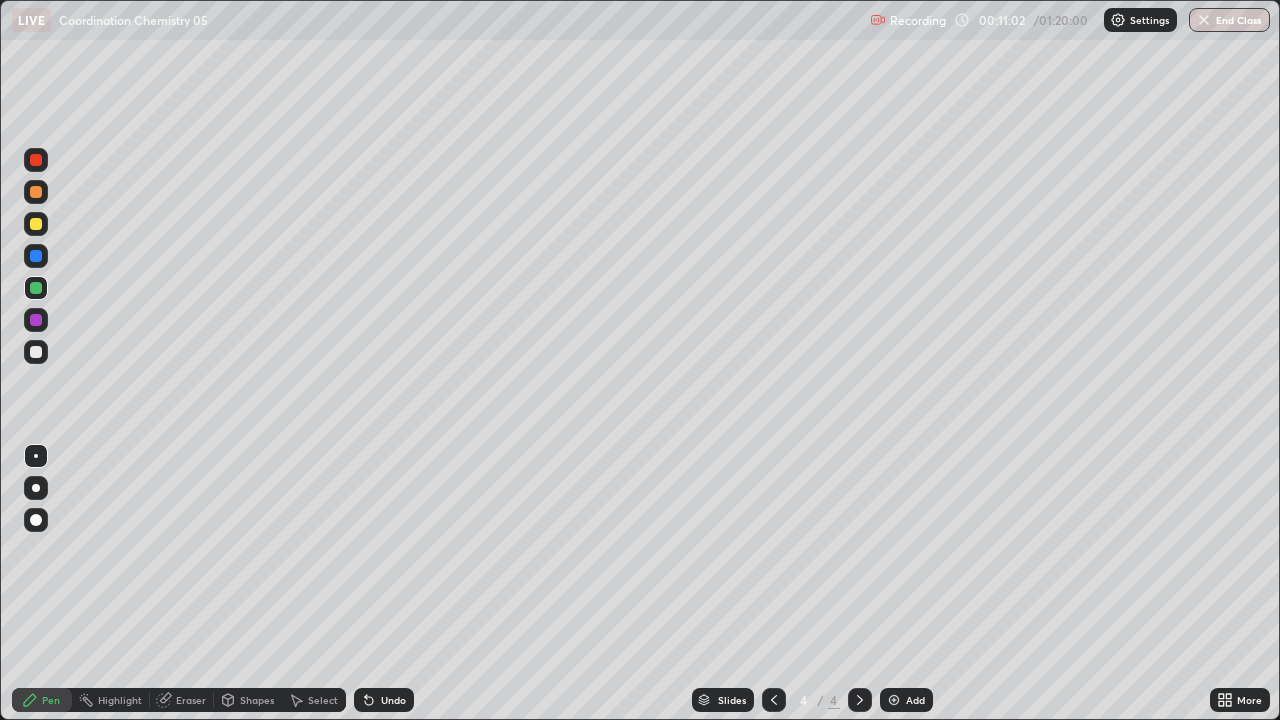 click on "Eraser" at bounding box center (191, 700) 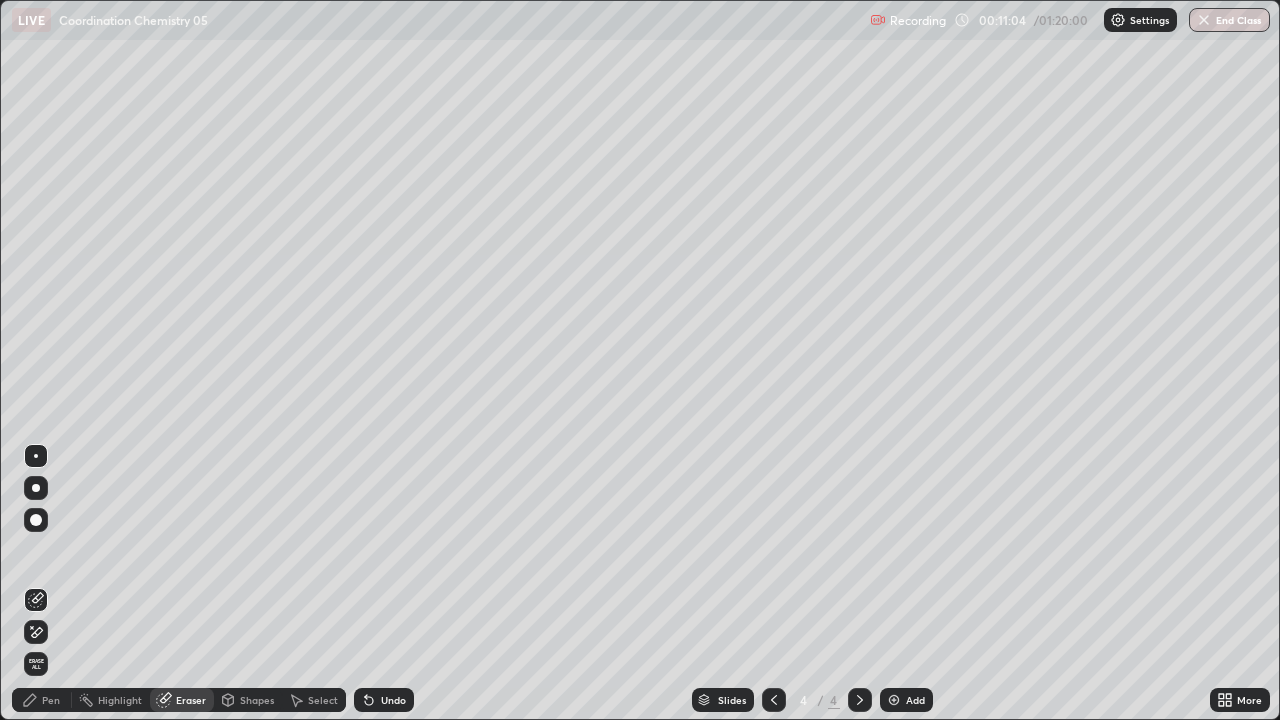 click on "Pen" at bounding box center [42, 700] 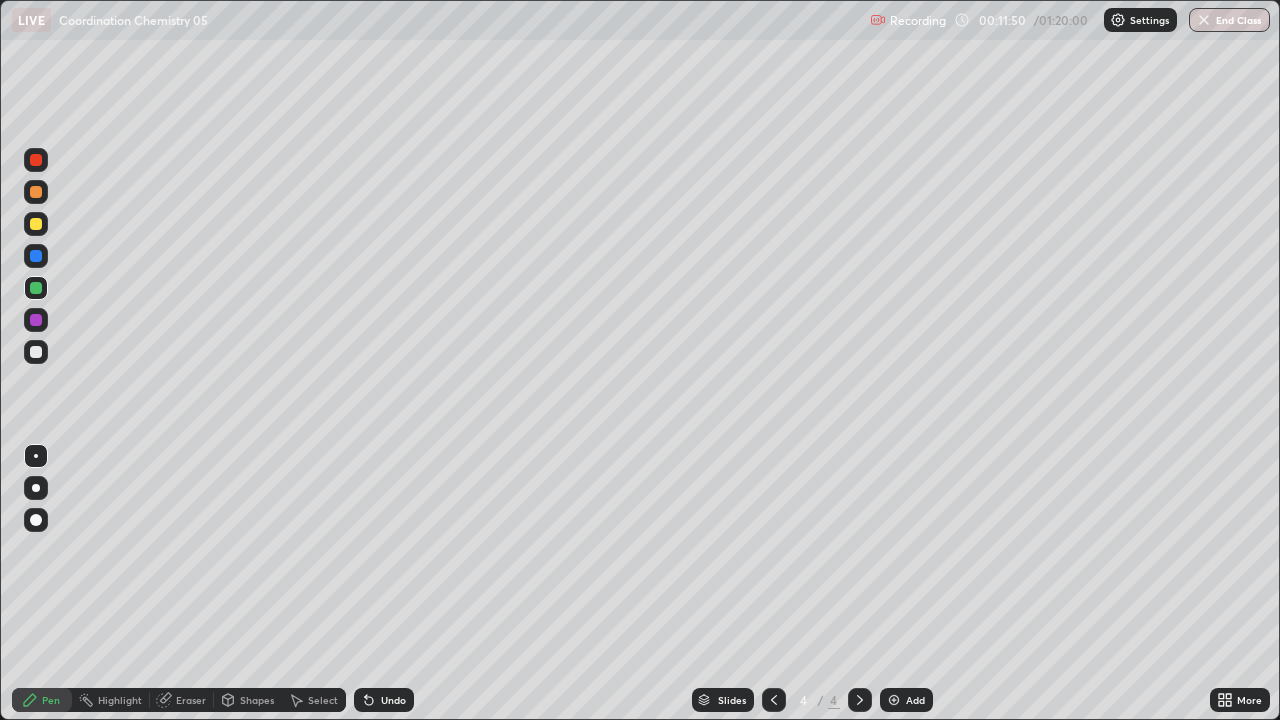 click at bounding box center [36, 320] 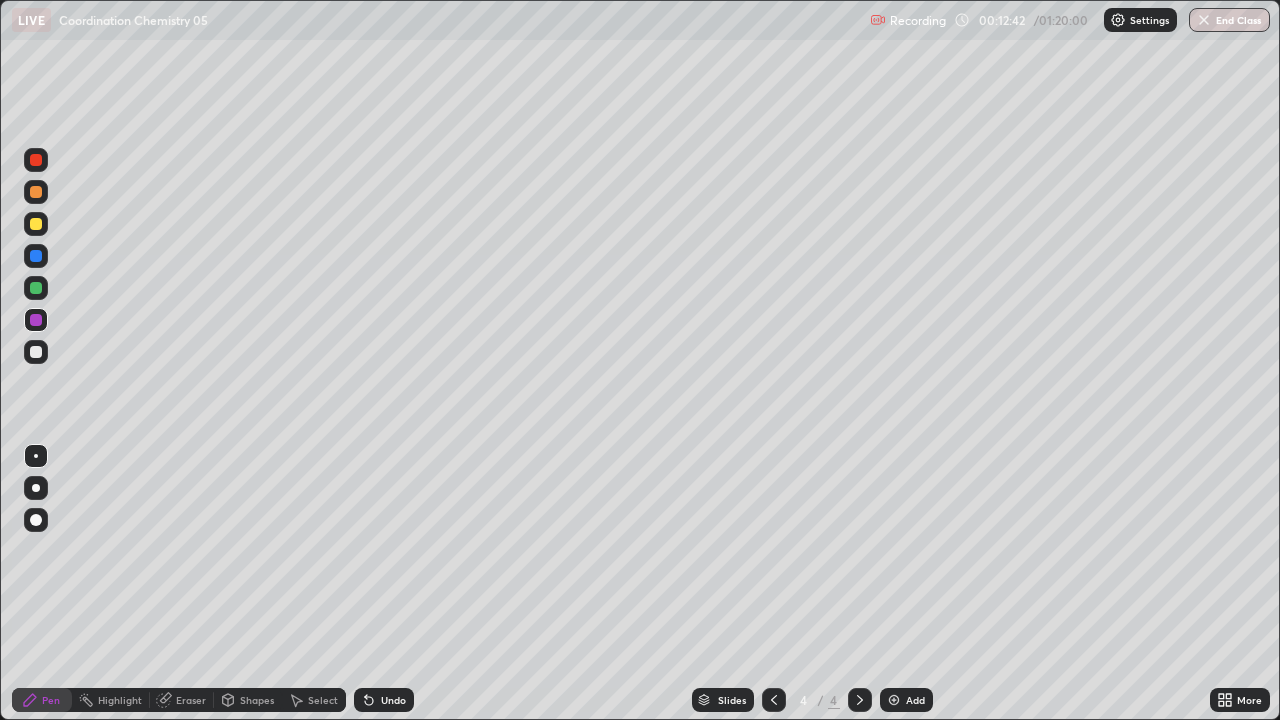 click at bounding box center (36, 288) 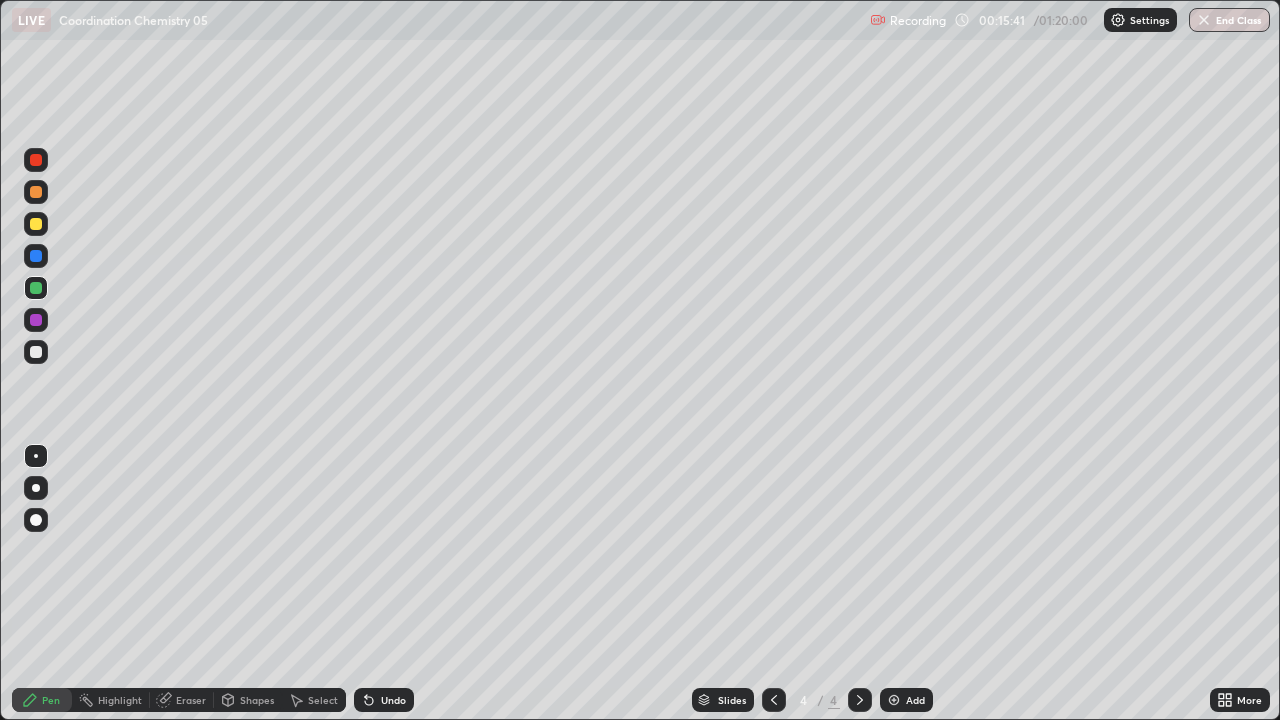 click 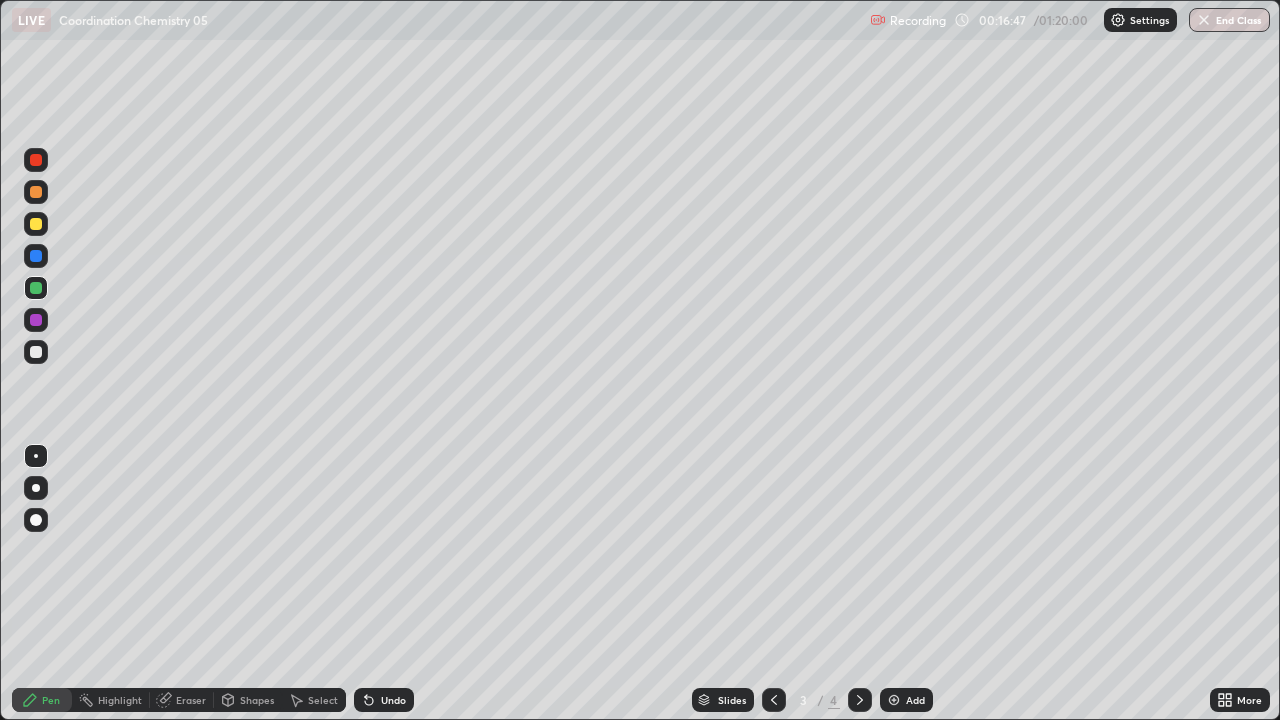 click 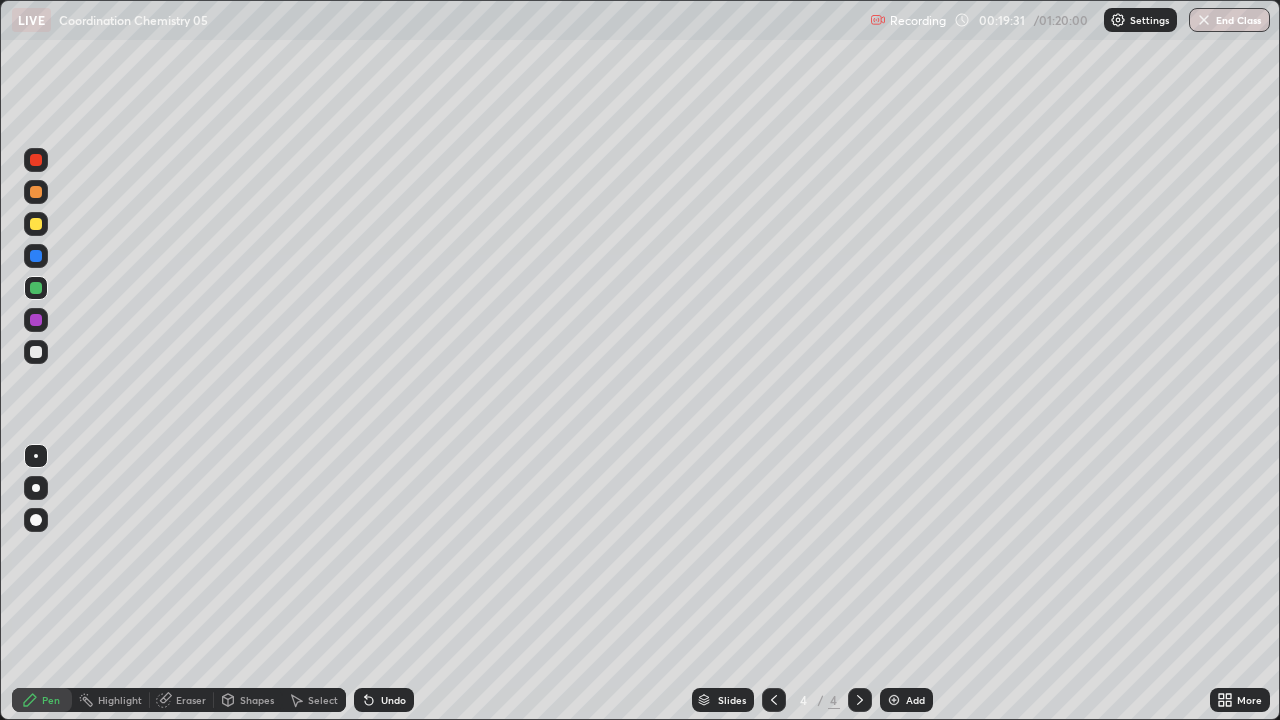 click on "Add" at bounding box center [906, 700] 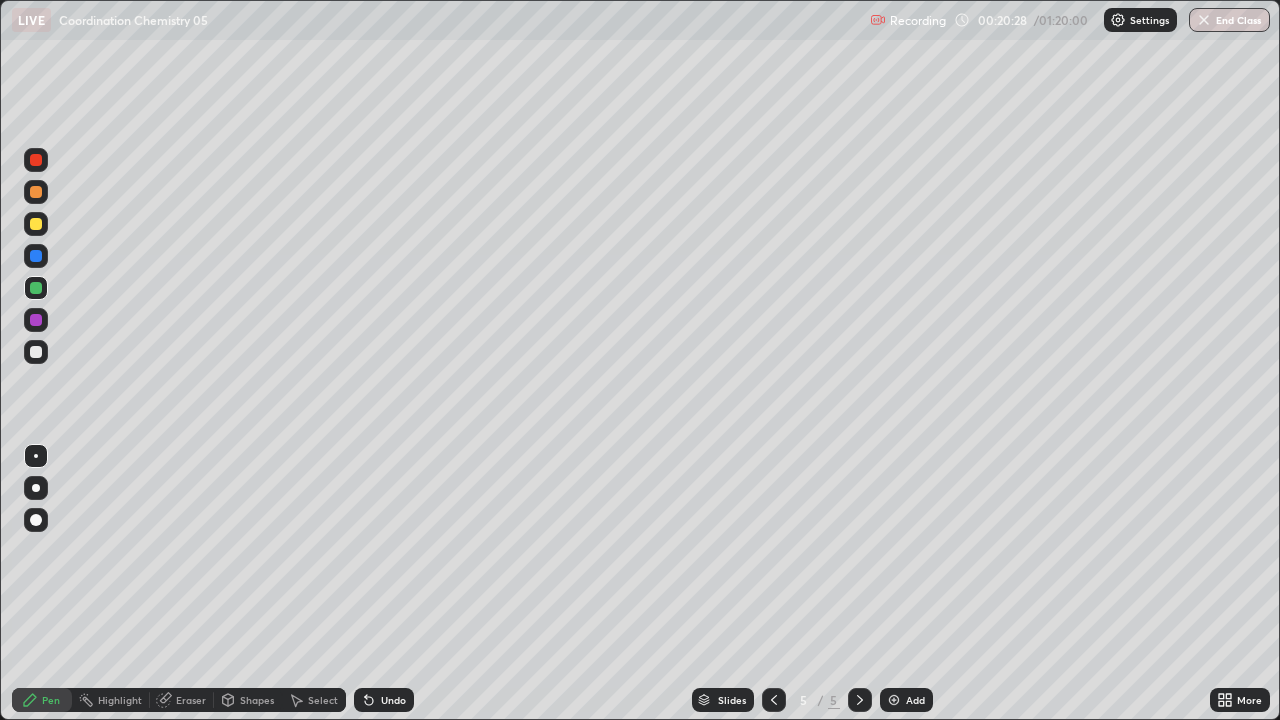 click at bounding box center (36, 224) 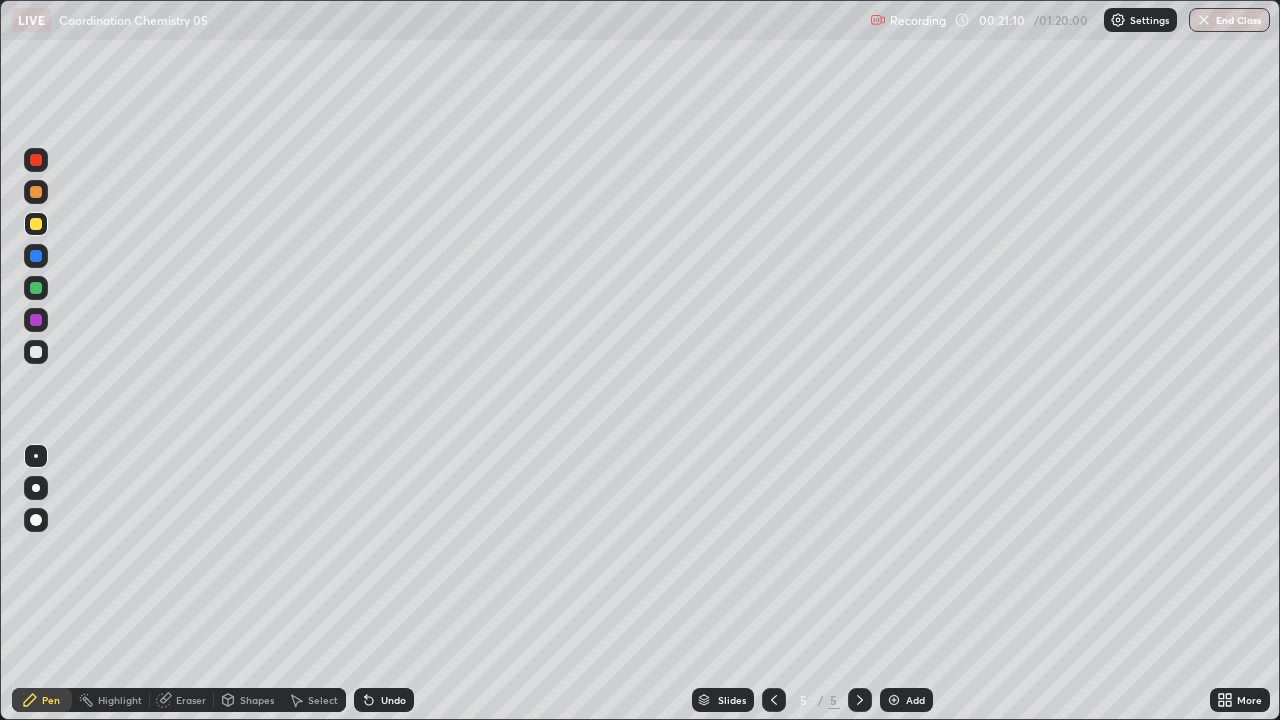click at bounding box center [36, 320] 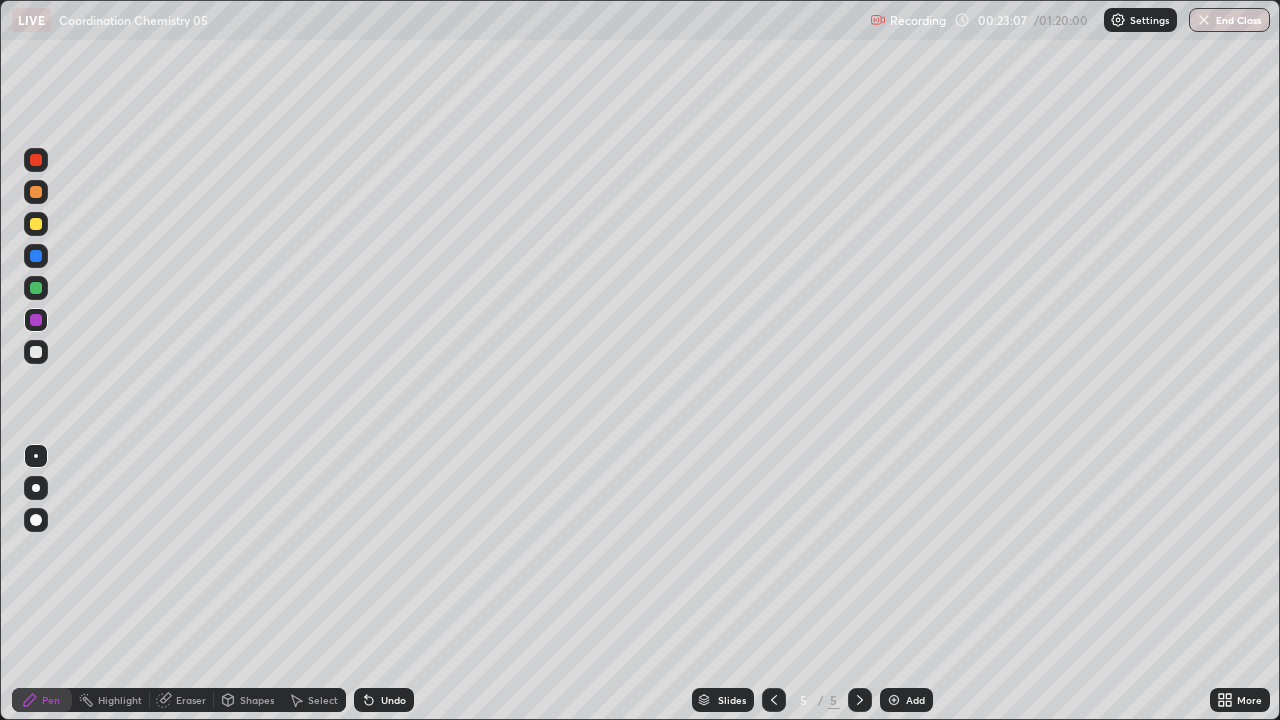 click at bounding box center [894, 700] 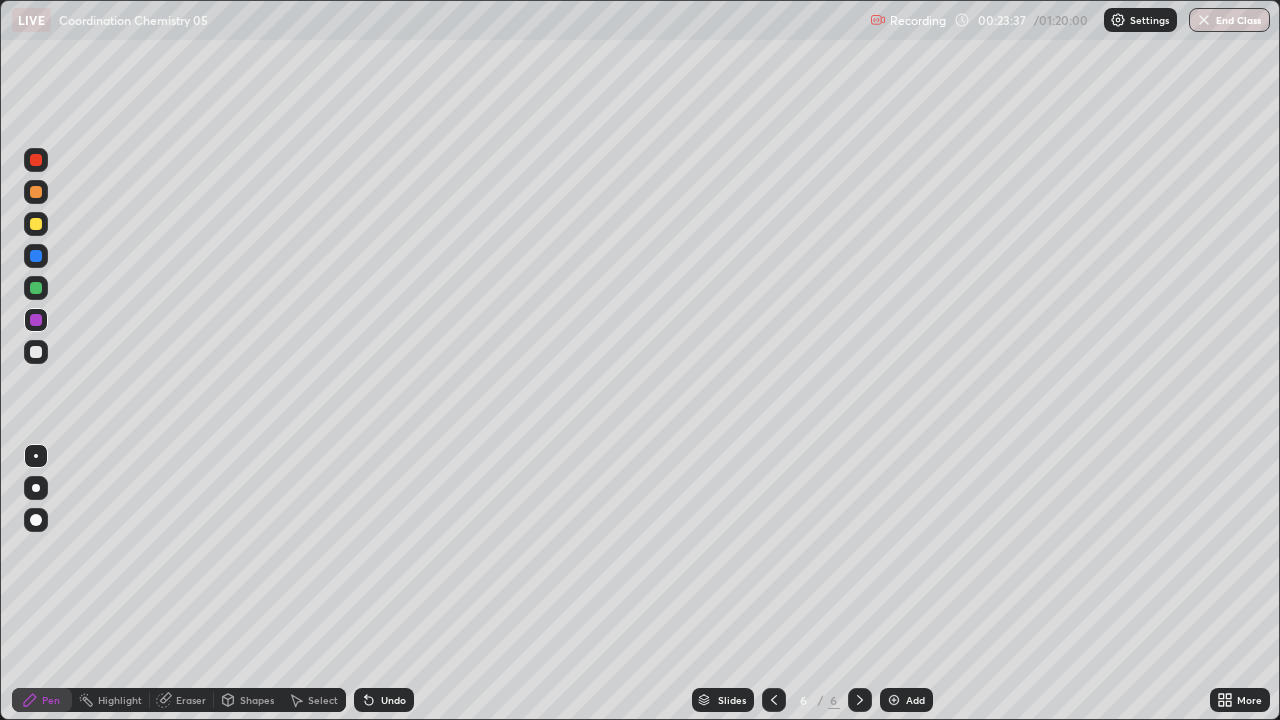 click at bounding box center (36, 224) 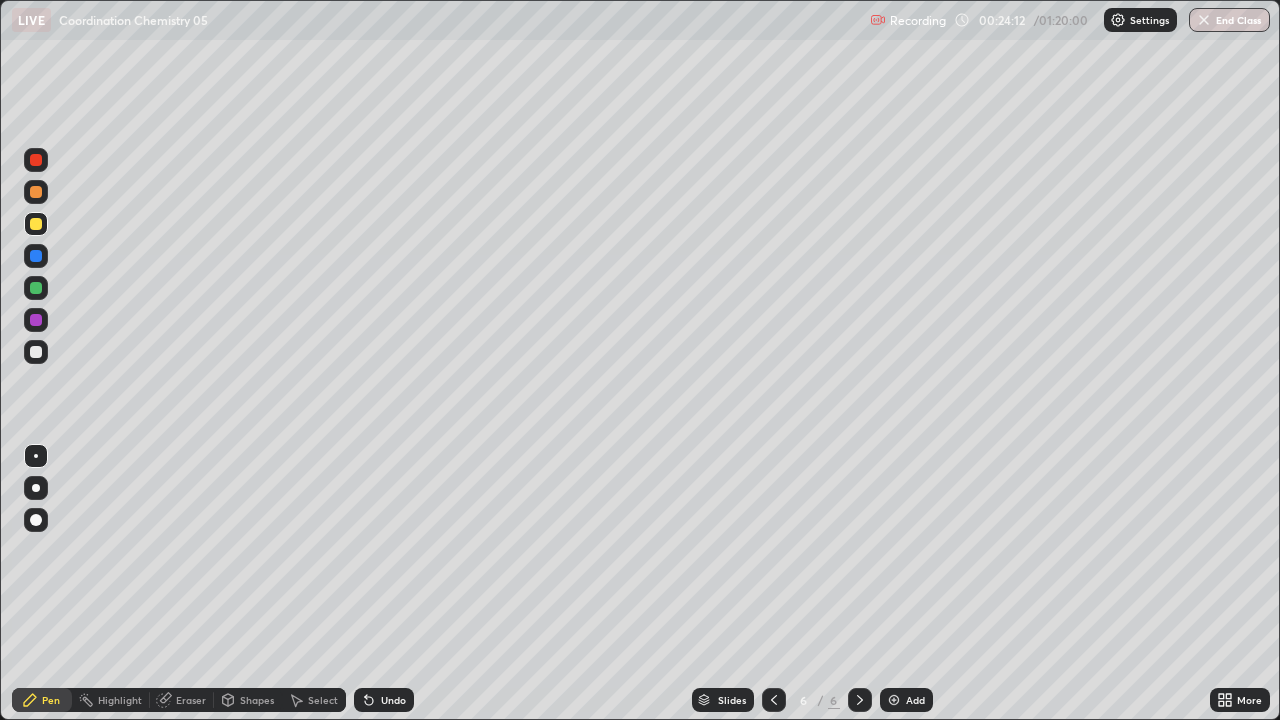 click 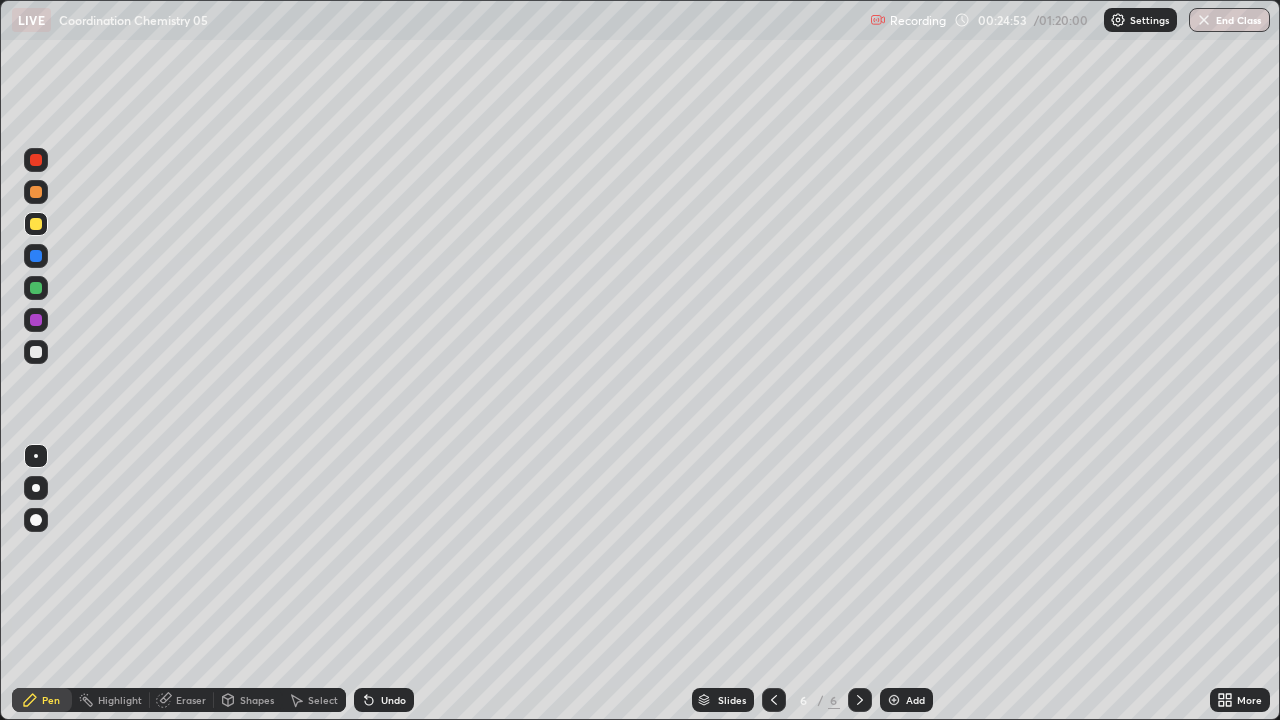 click at bounding box center (36, 288) 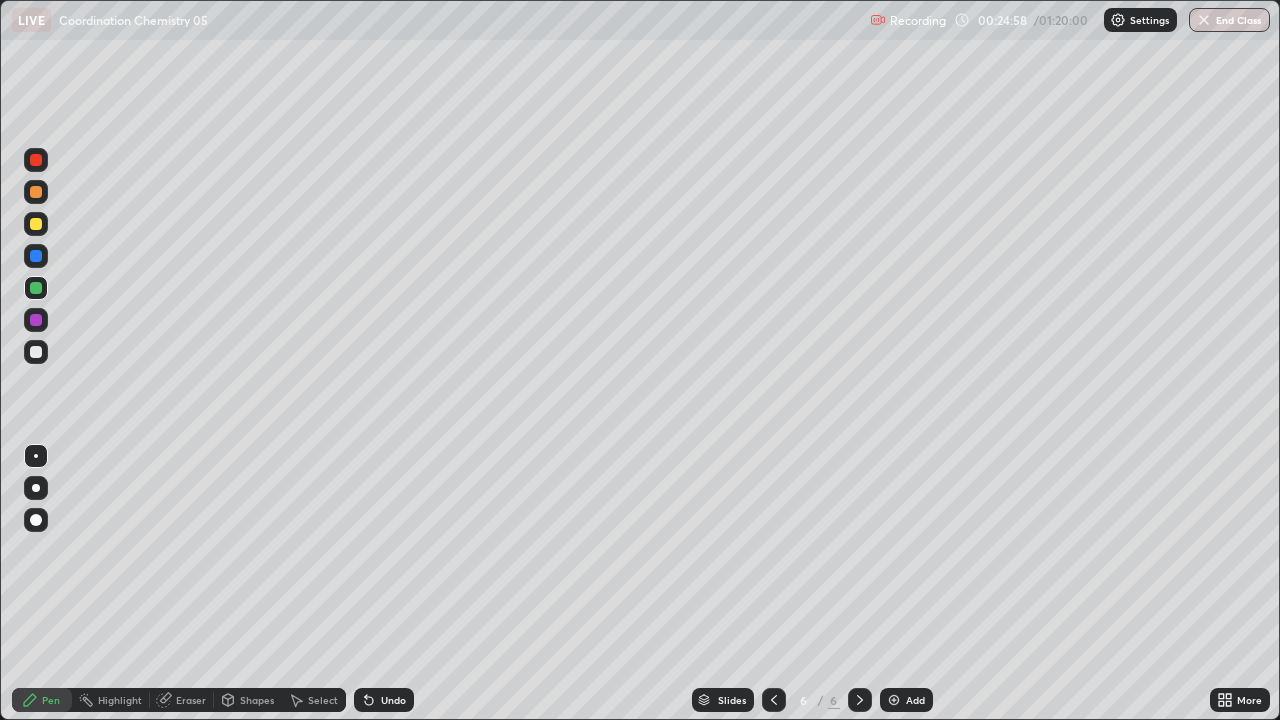 click on "Eraser" at bounding box center [191, 700] 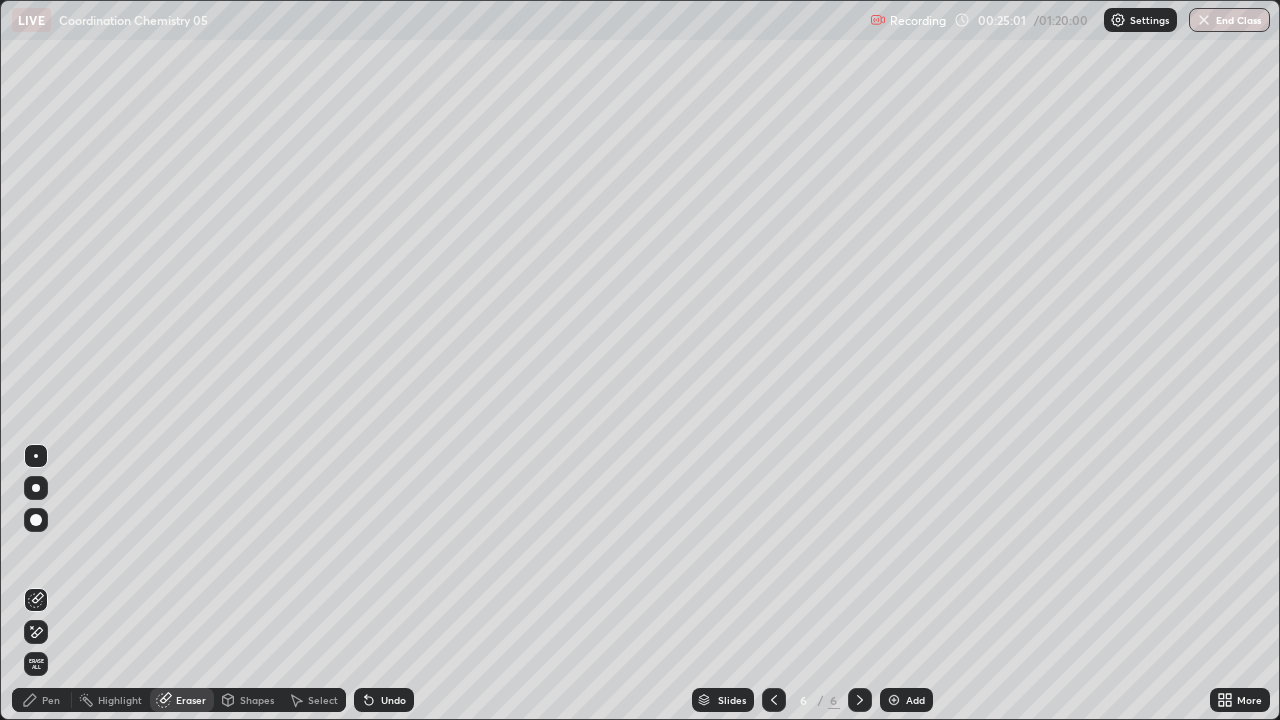 click on "Pen" at bounding box center [51, 700] 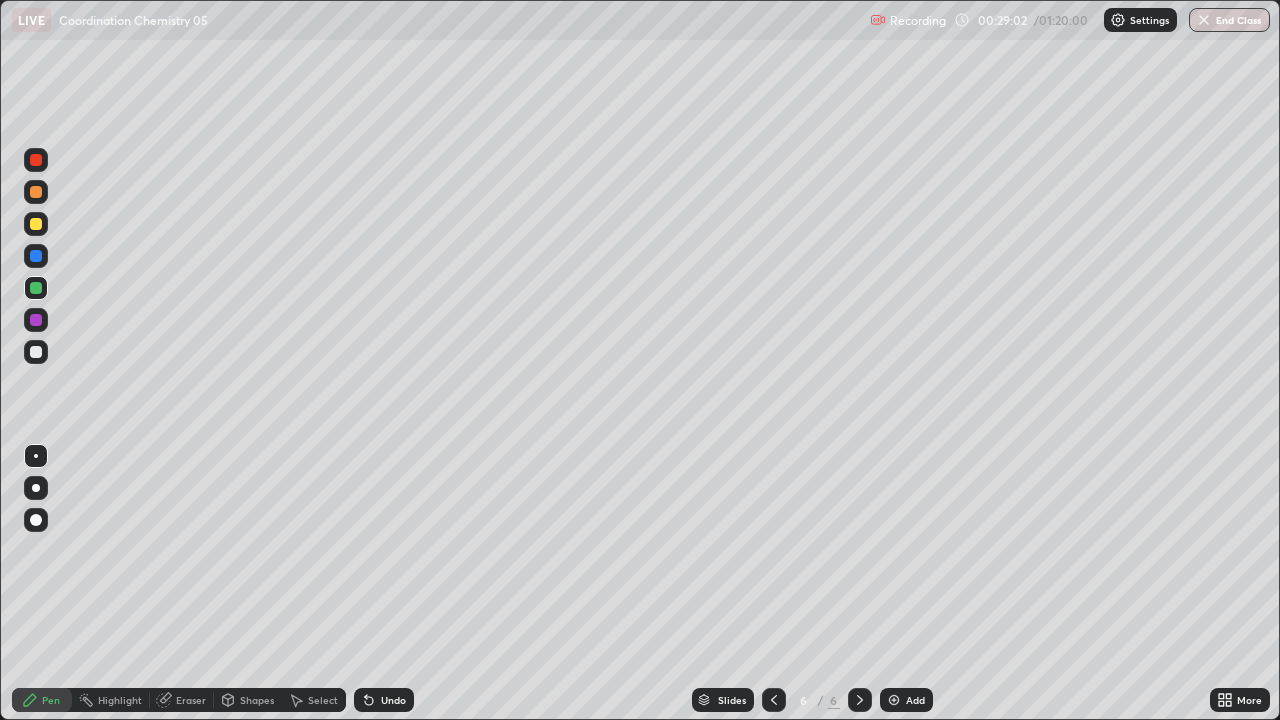 click 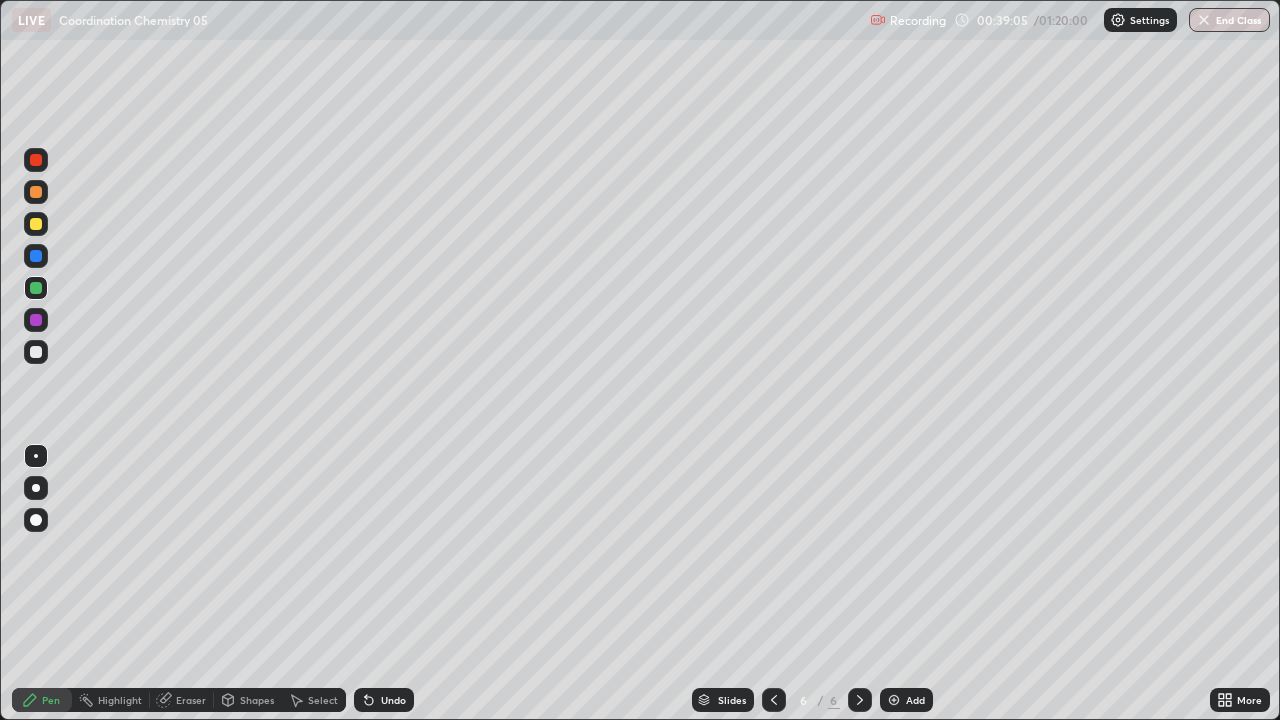 click at bounding box center (894, 700) 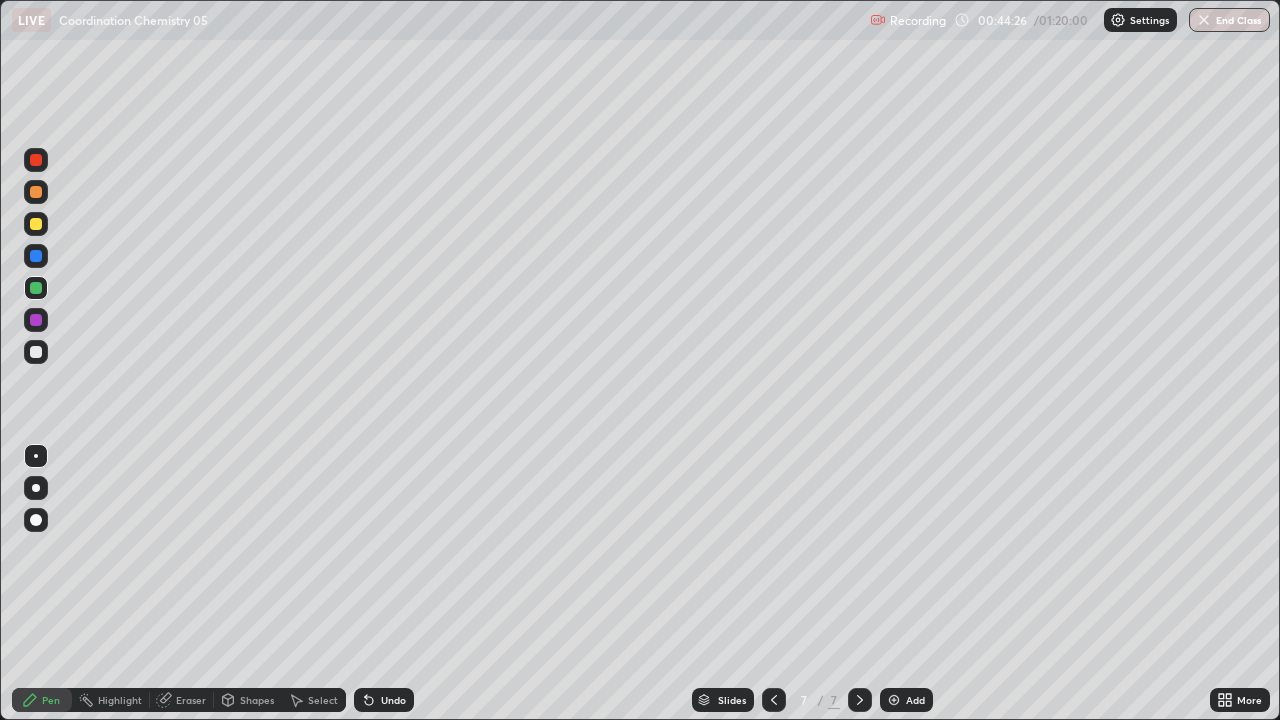 click on "Add" at bounding box center (906, 700) 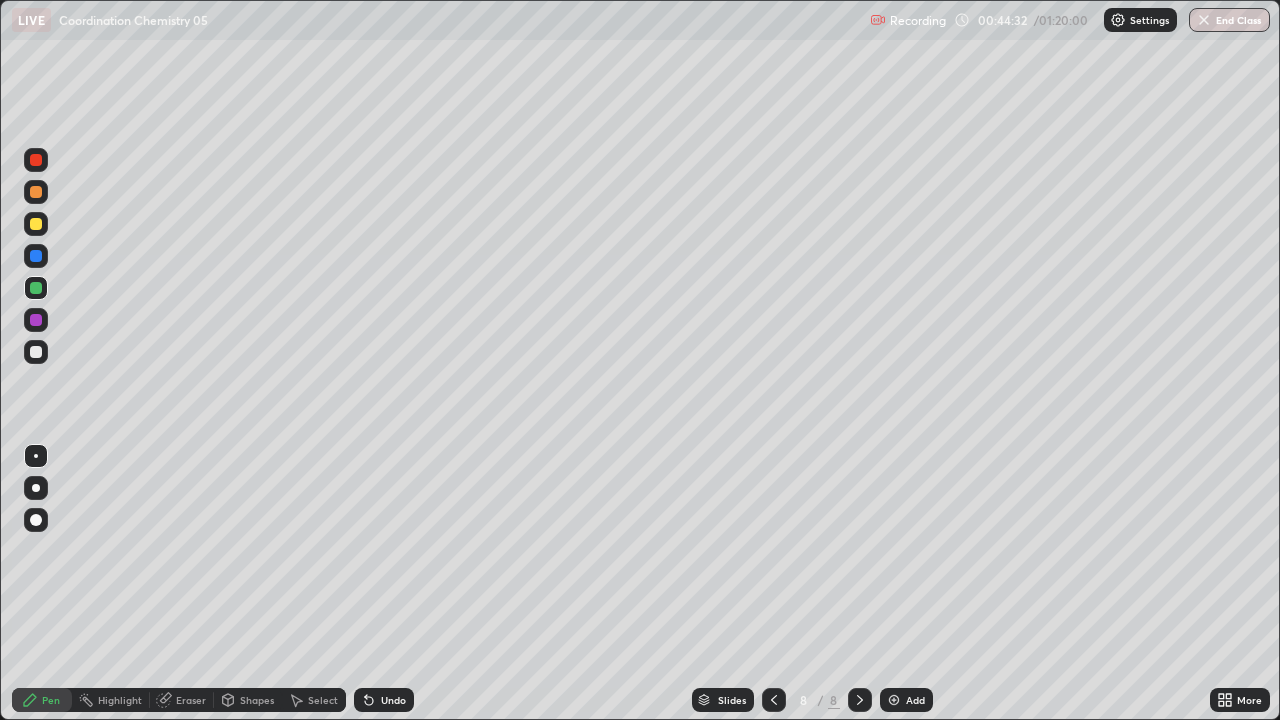 click 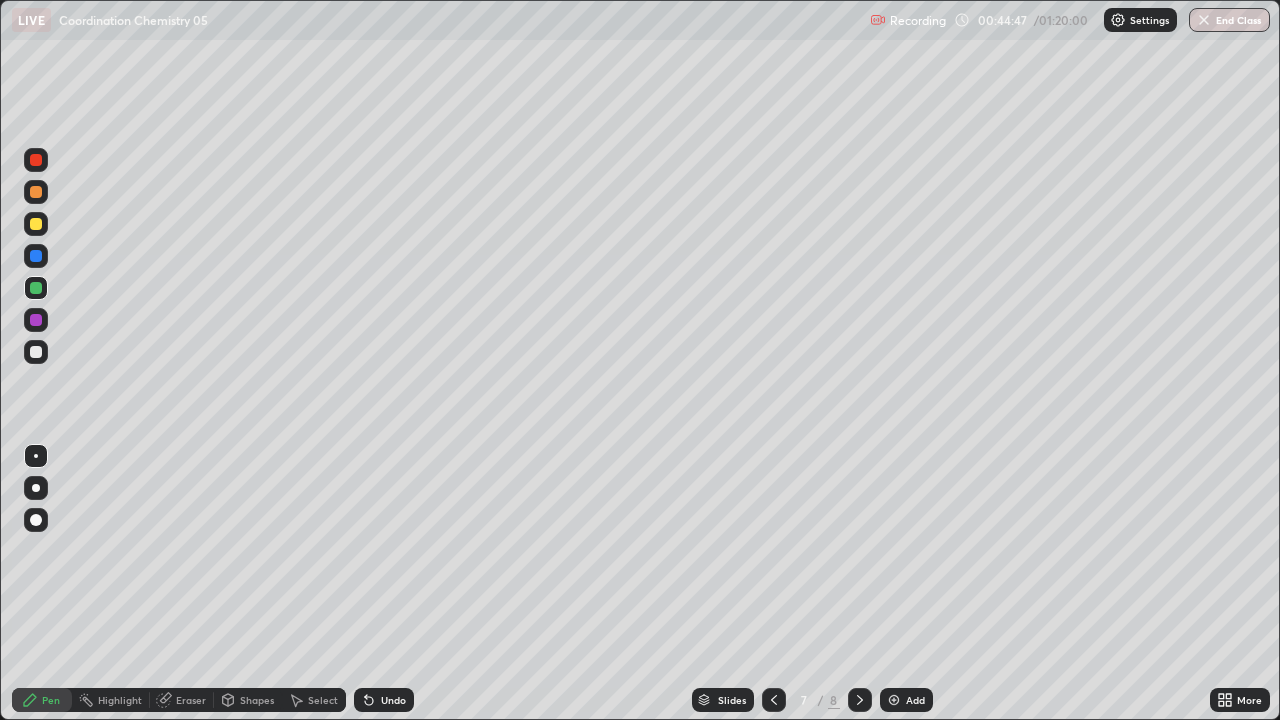 click at bounding box center (860, 700) 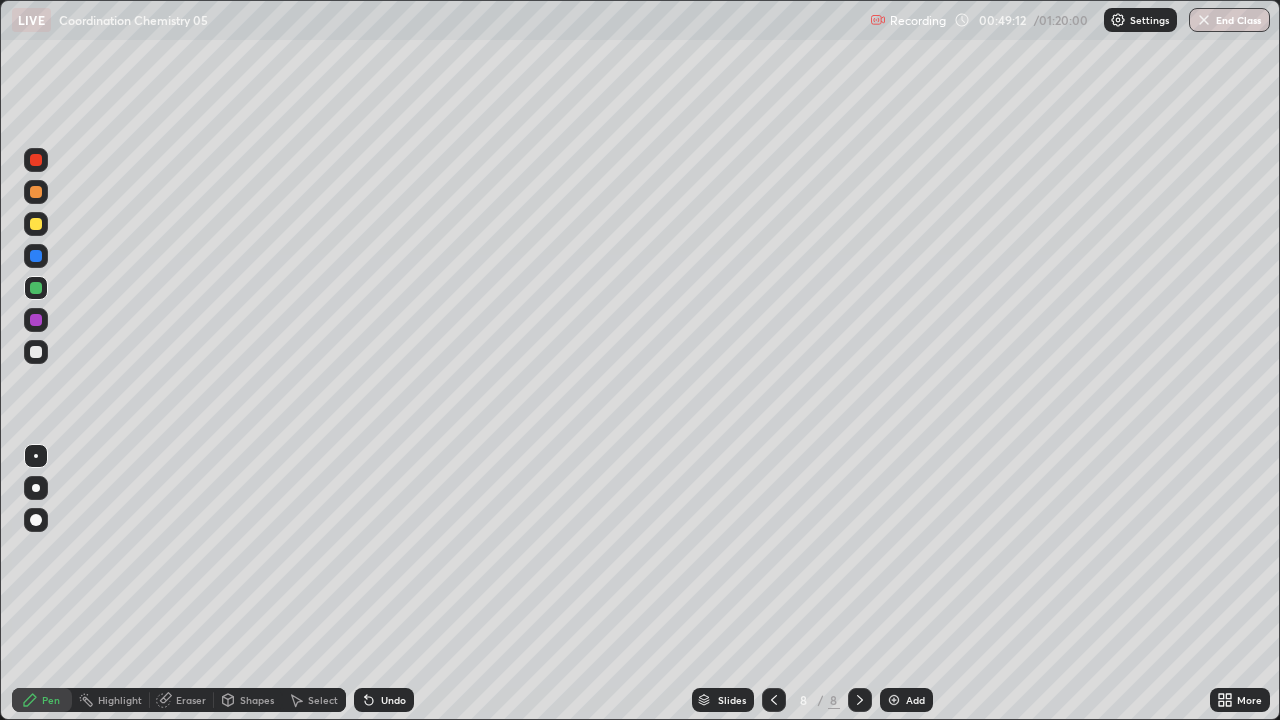 click at bounding box center [894, 700] 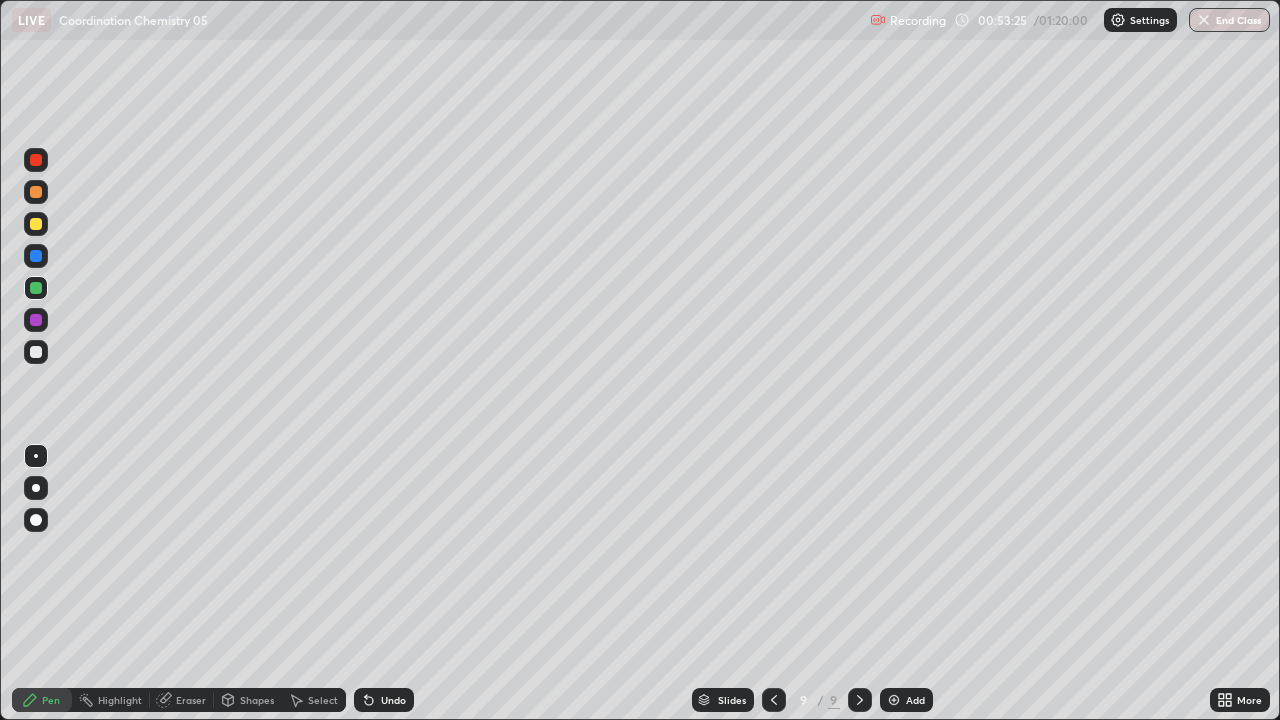 click at bounding box center (894, 700) 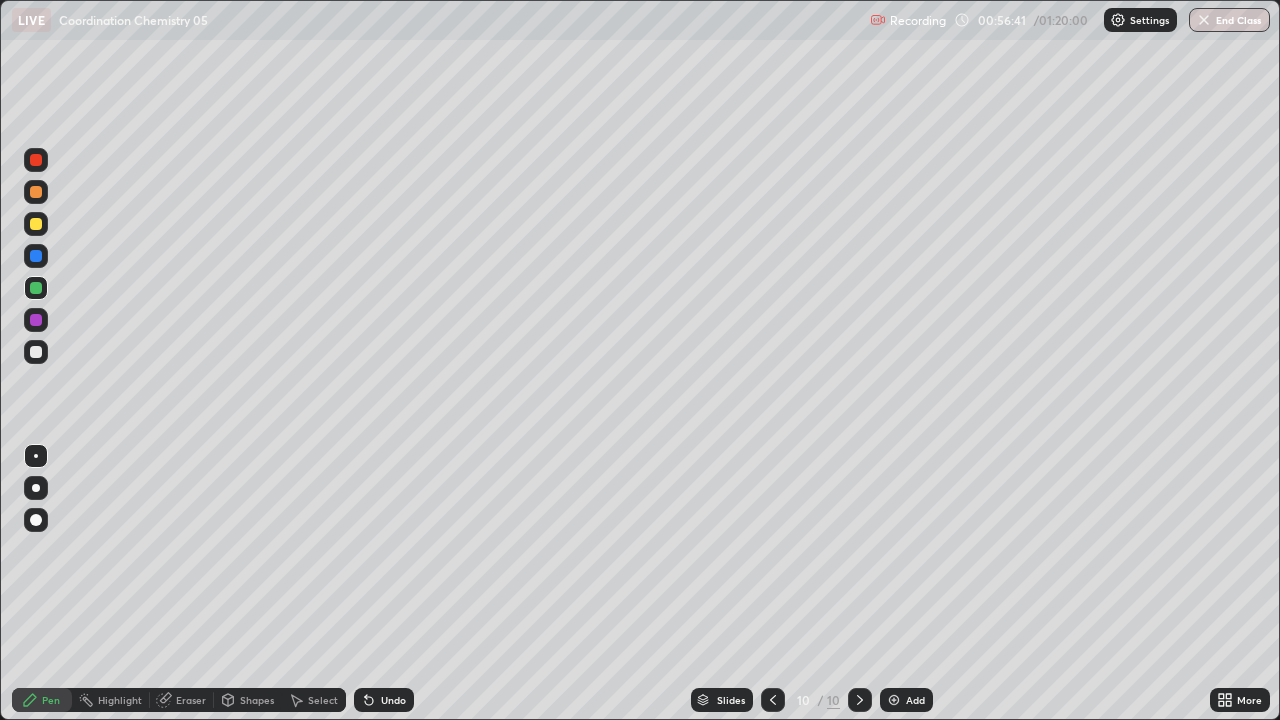 click at bounding box center (36, 224) 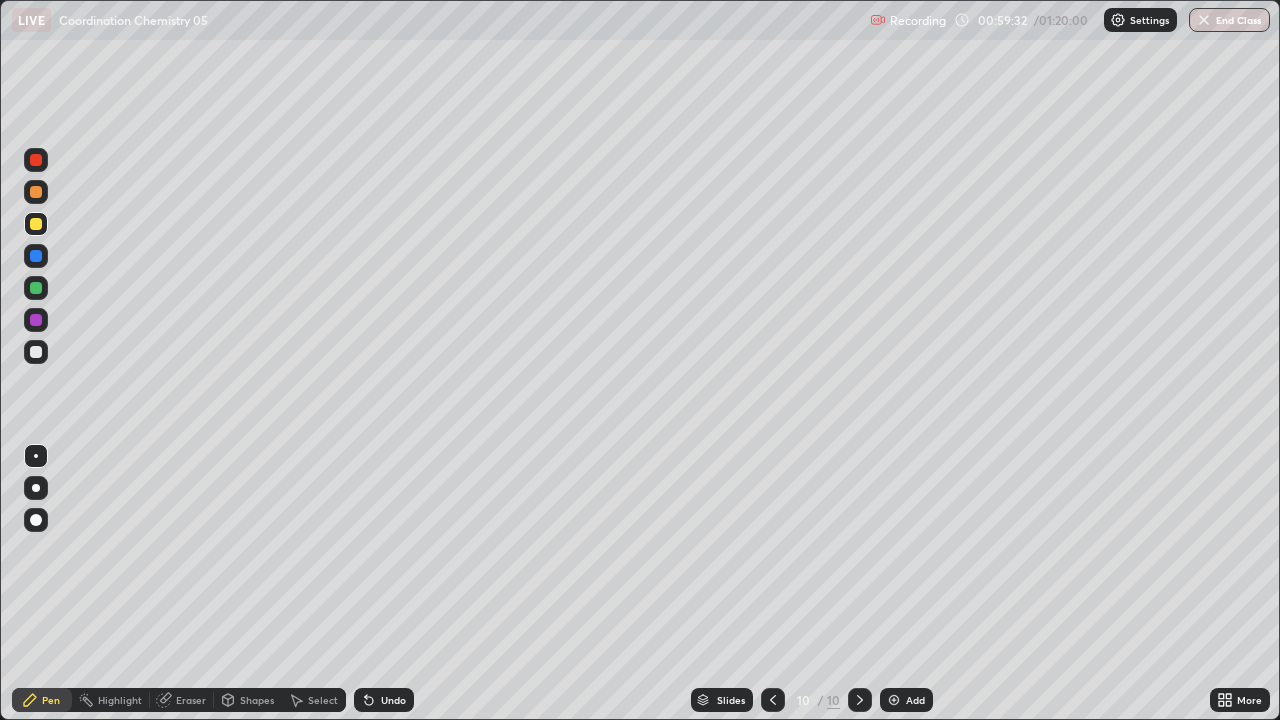click at bounding box center (894, 700) 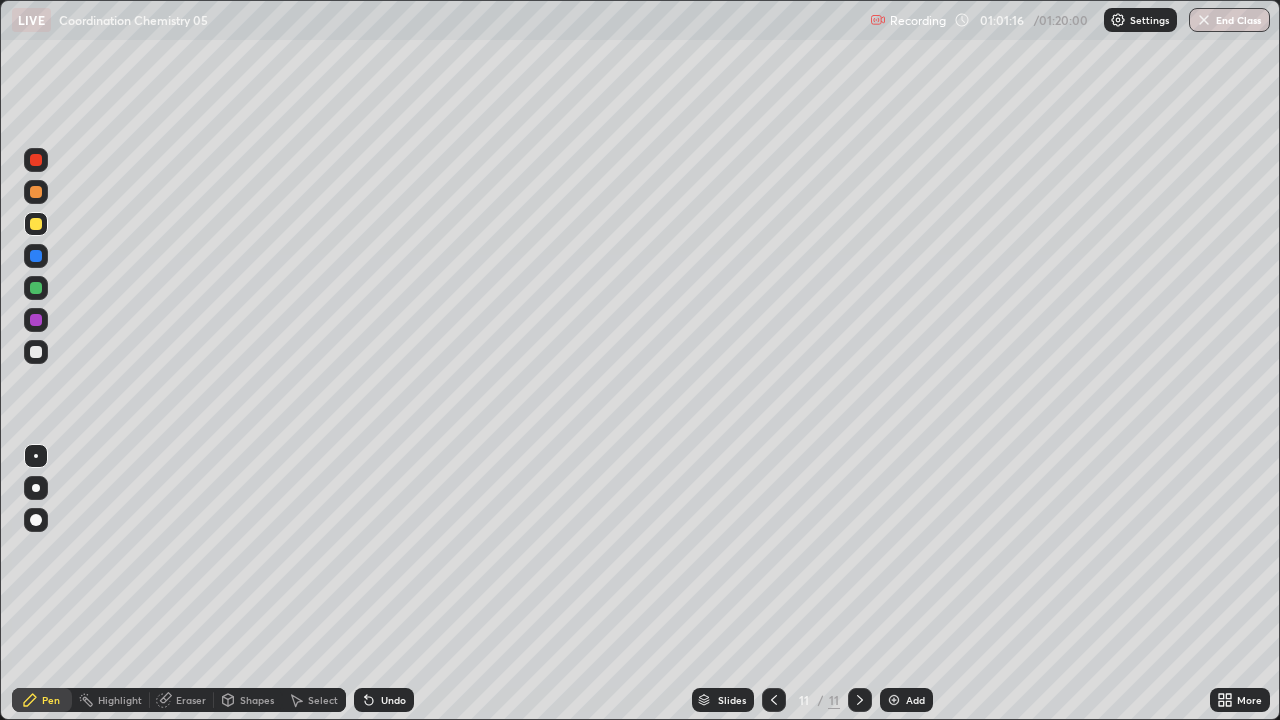 click at bounding box center [36, 288] 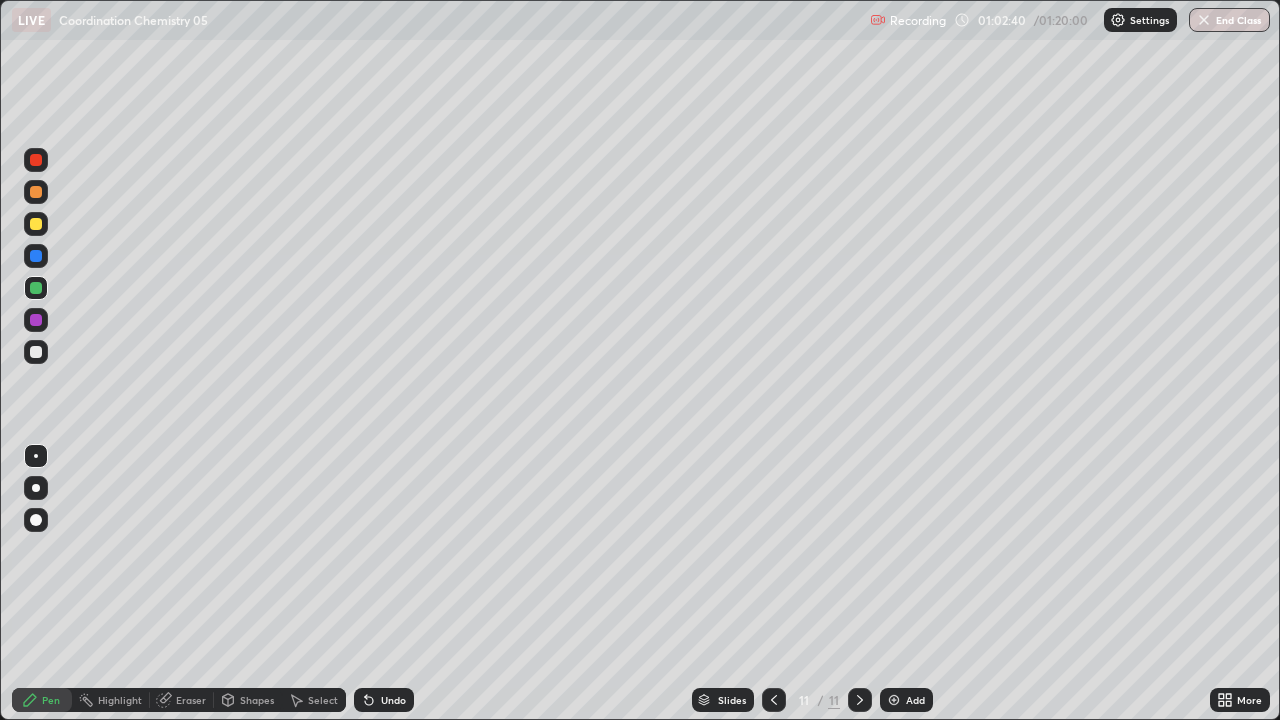 click at bounding box center (774, 700) 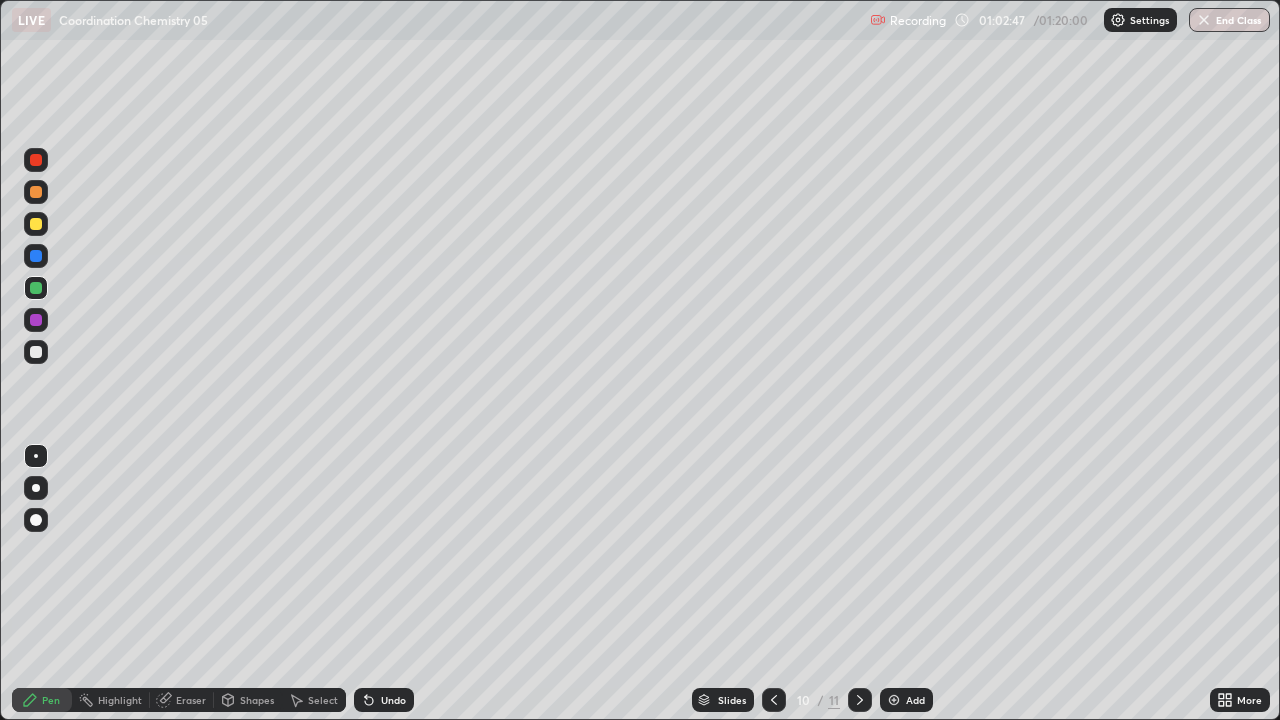 click at bounding box center [36, 160] 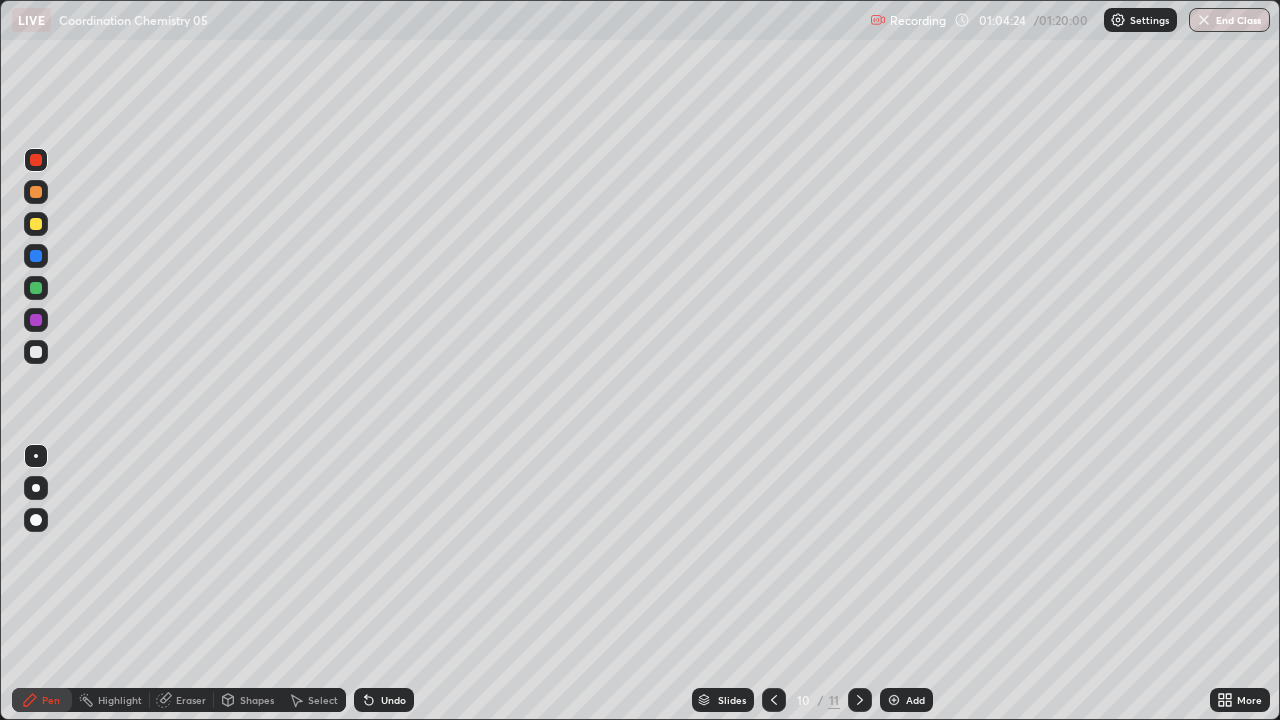 click 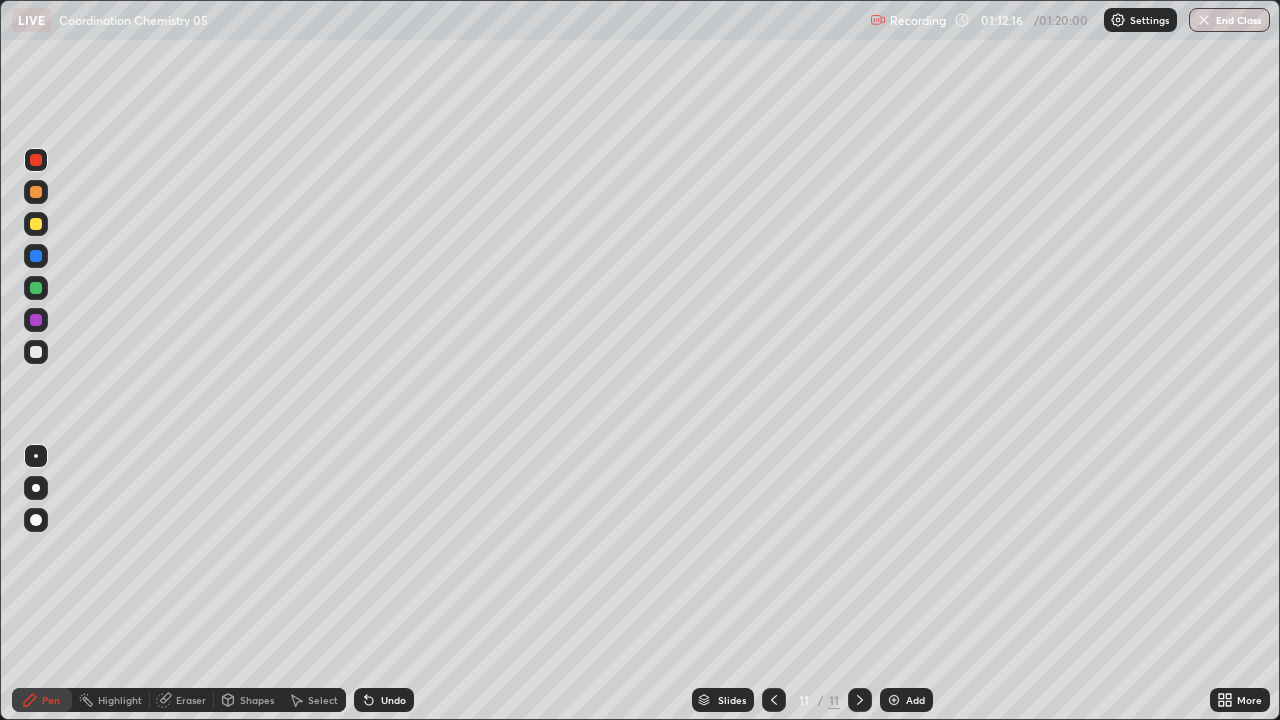 click on "Add" at bounding box center (906, 700) 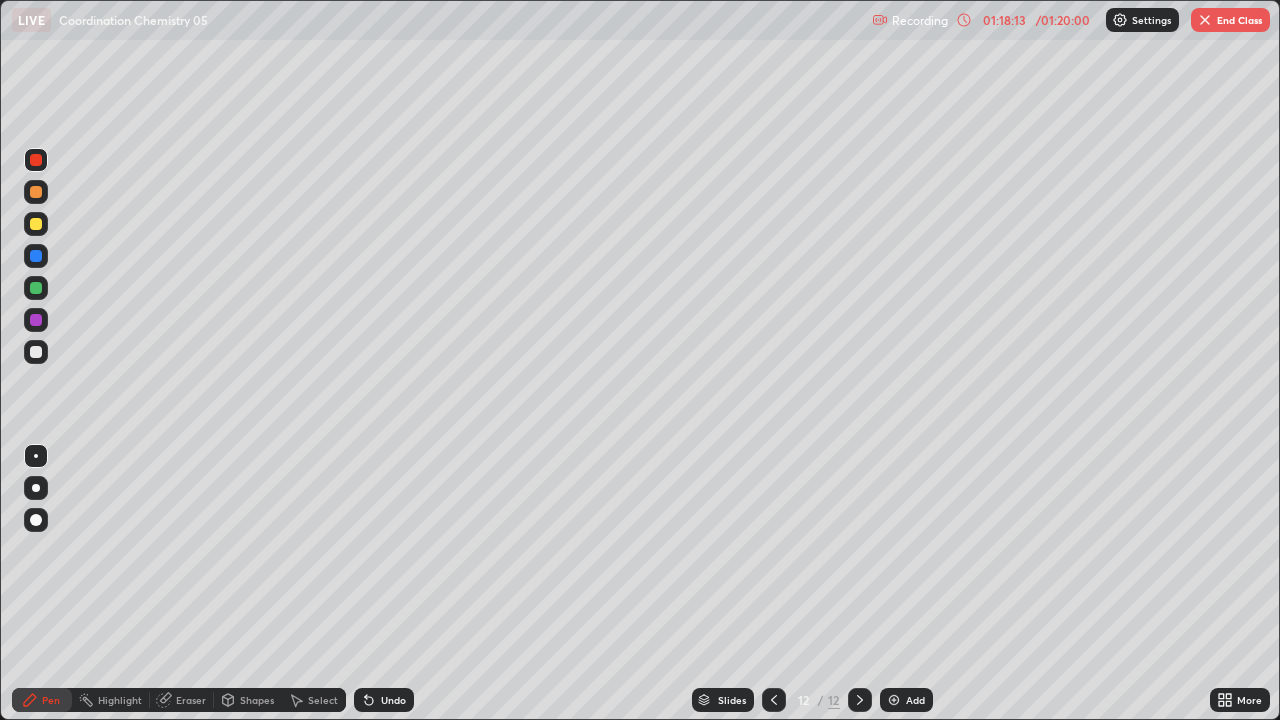click at bounding box center [1205, 20] 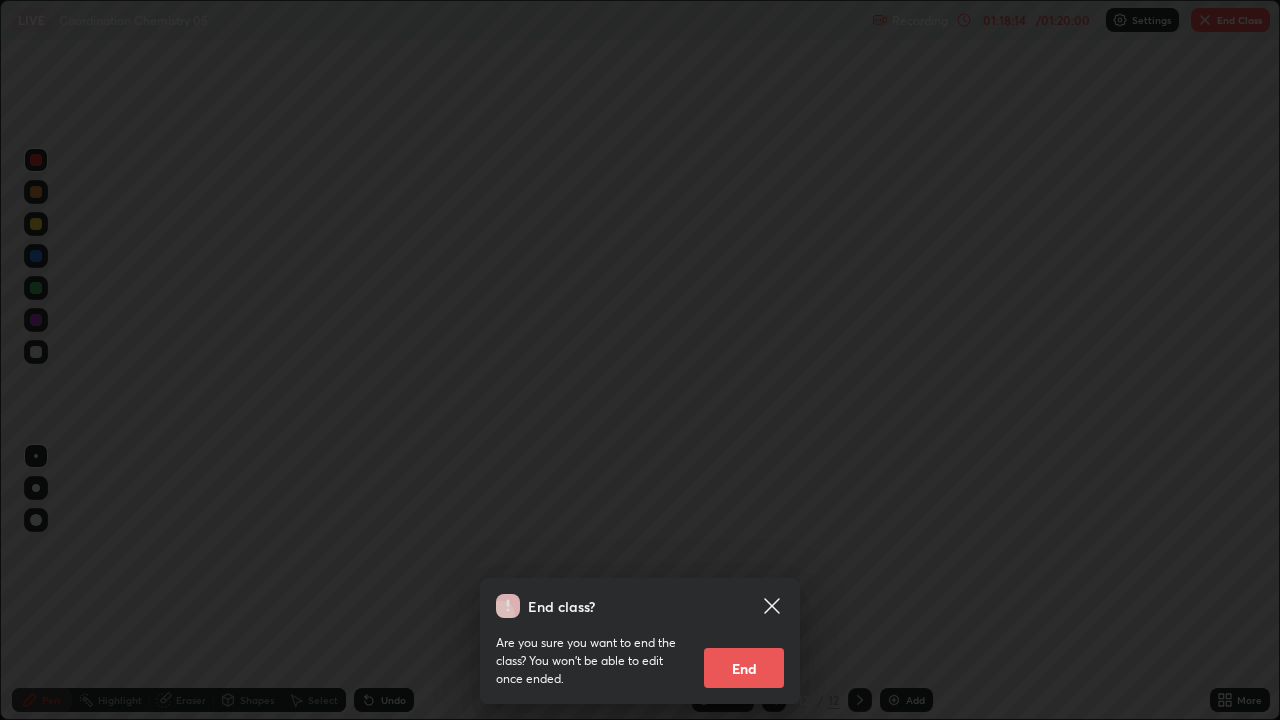 click on "End" at bounding box center [744, 668] 